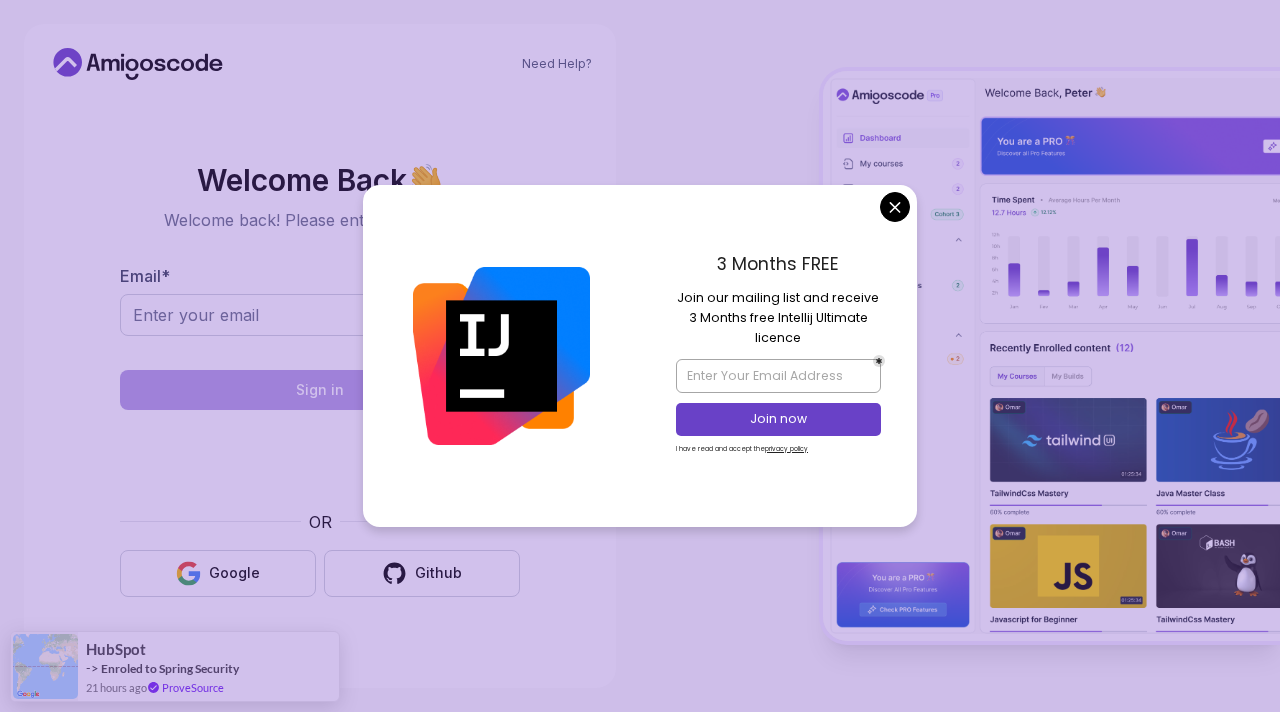 scroll, scrollTop: 0, scrollLeft: 0, axis: both 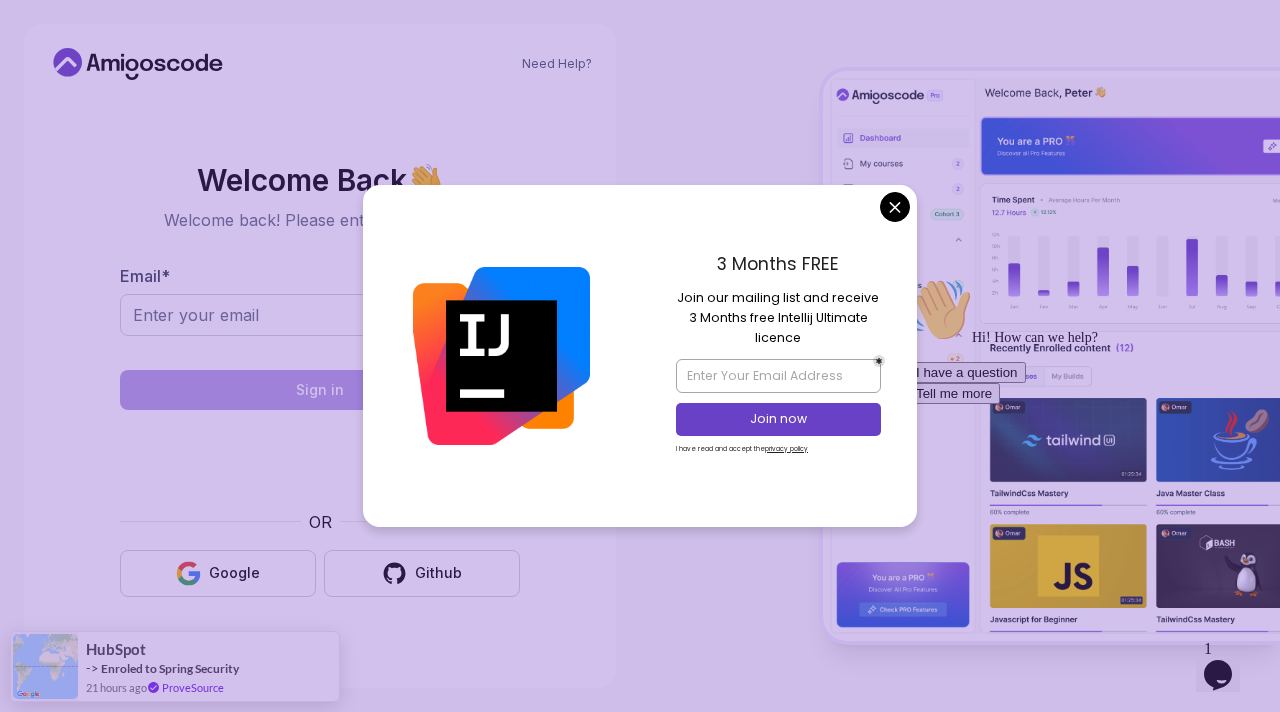 click on "Need Help? Welcome Back 👋 Welcome back! Please enter your details. Email * Sign in OR Google Github
HubSpot ->   Enroled to Spring Security 21 hours ago     ProveSource" at bounding box center (640, 356) 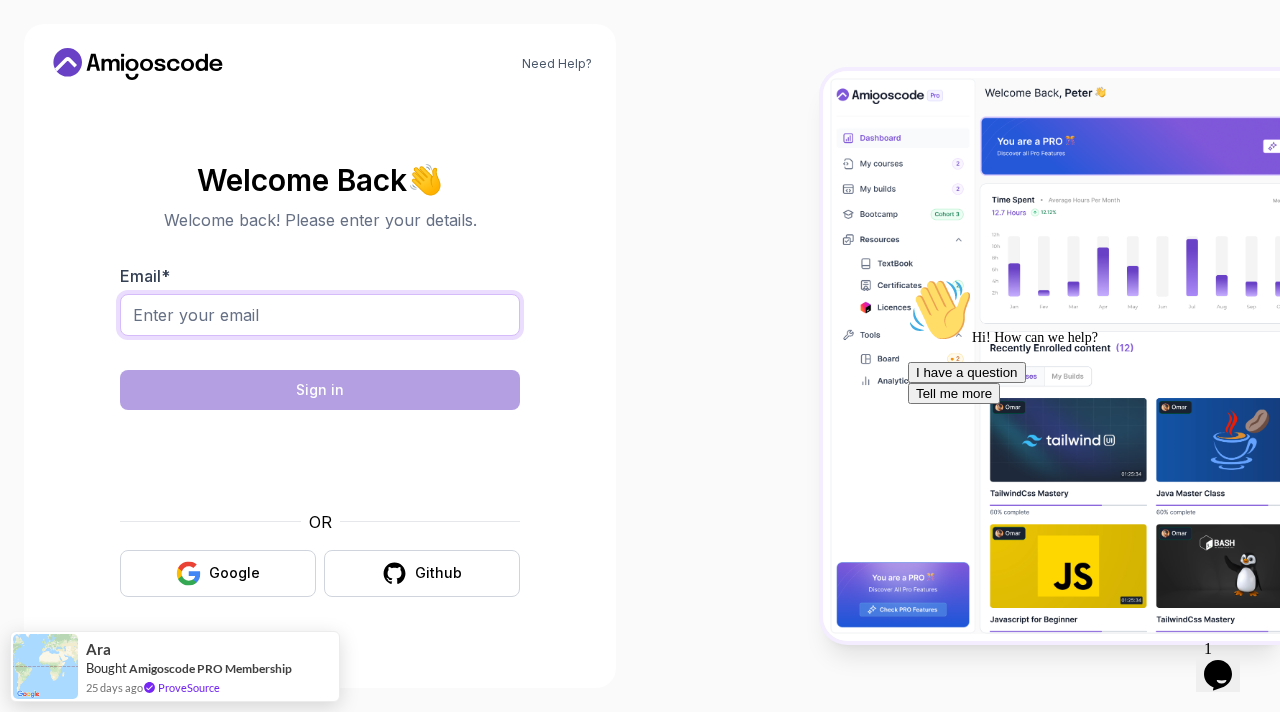 click on "Email *" at bounding box center [320, 315] 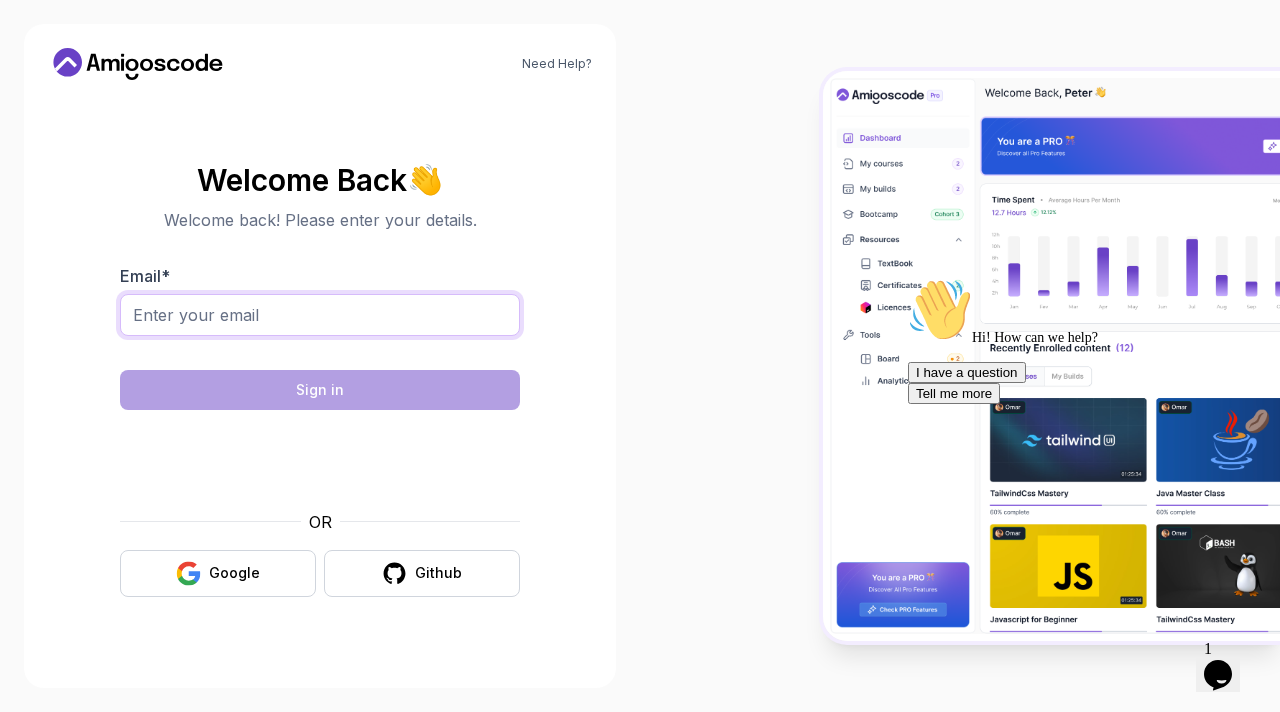 type on "[EMAIL]" 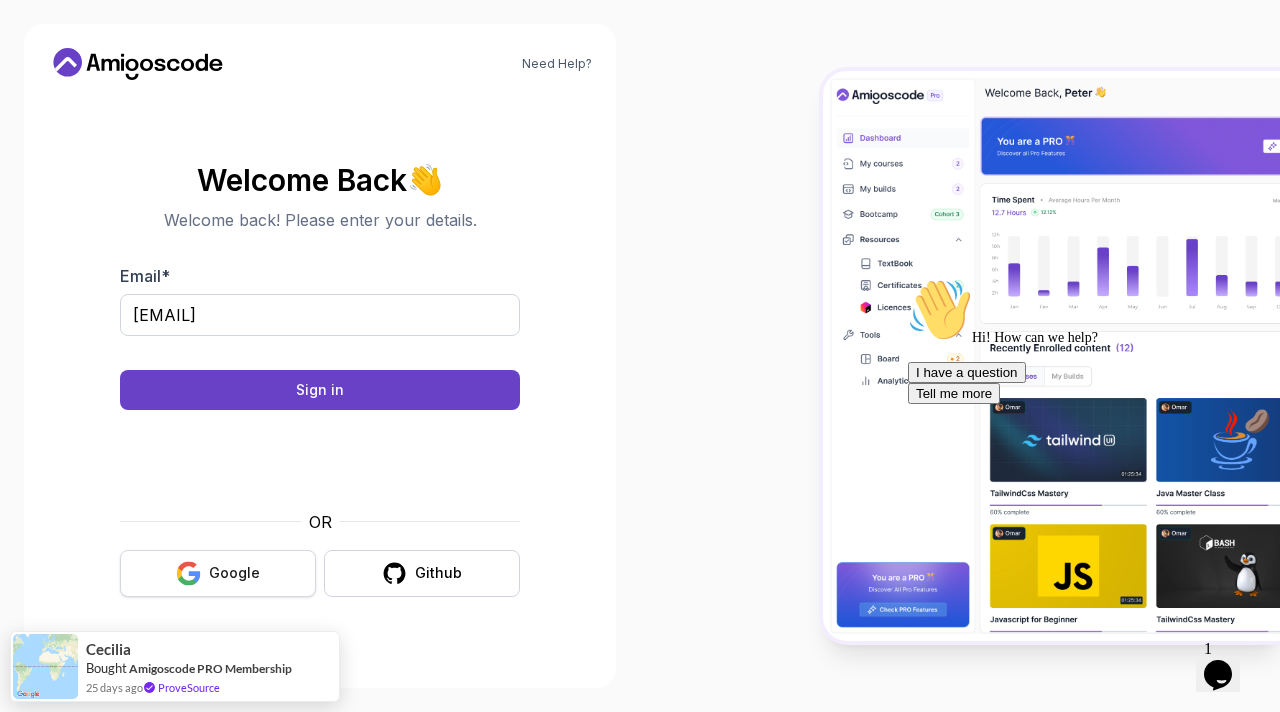 click on "Google" at bounding box center (218, 573) 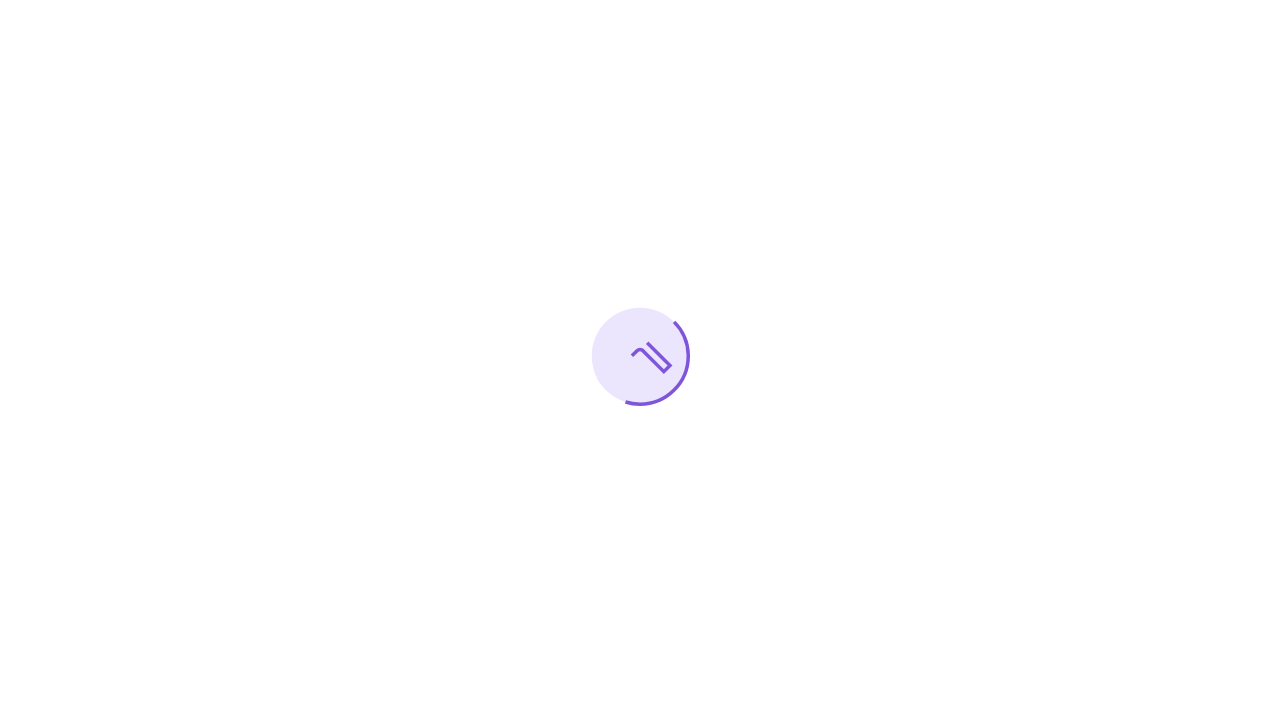 scroll, scrollTop: 0, scrollLeft: 0, axis: both 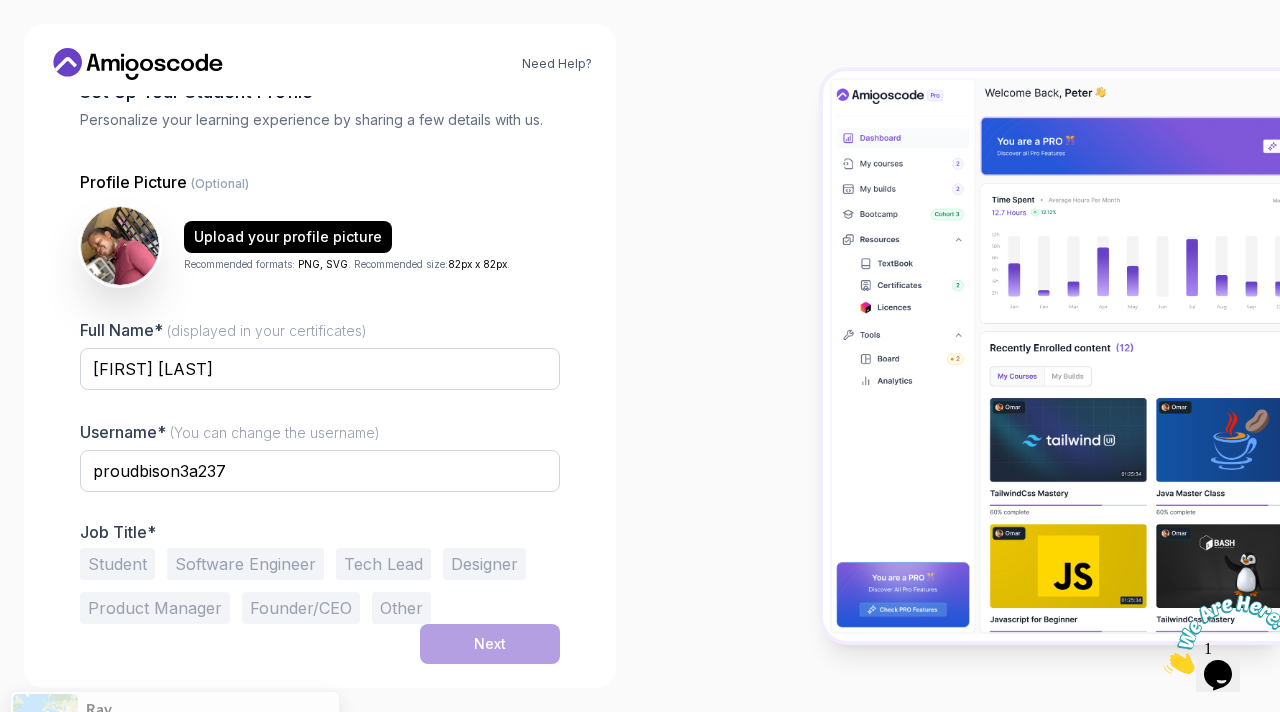 click on "Founder/CEO" at bounding box center [301, 608] 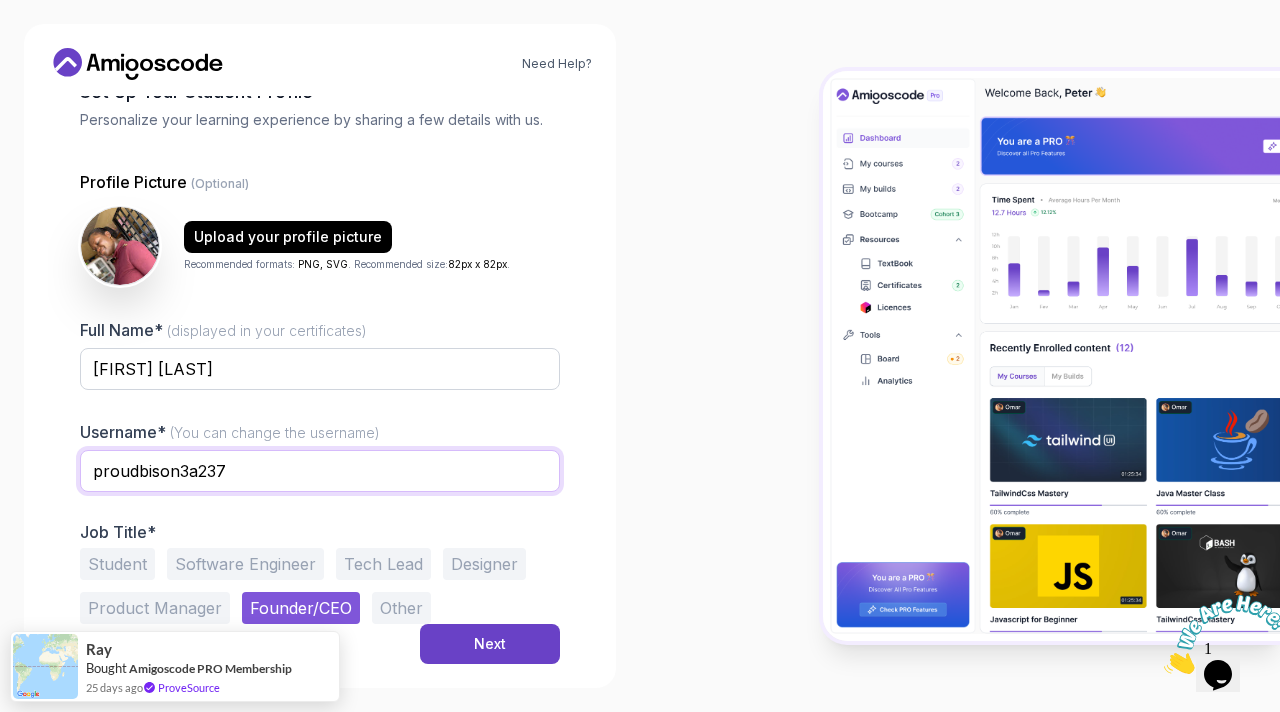 click on "proudbison3a237" at bounding box center [320, 471] 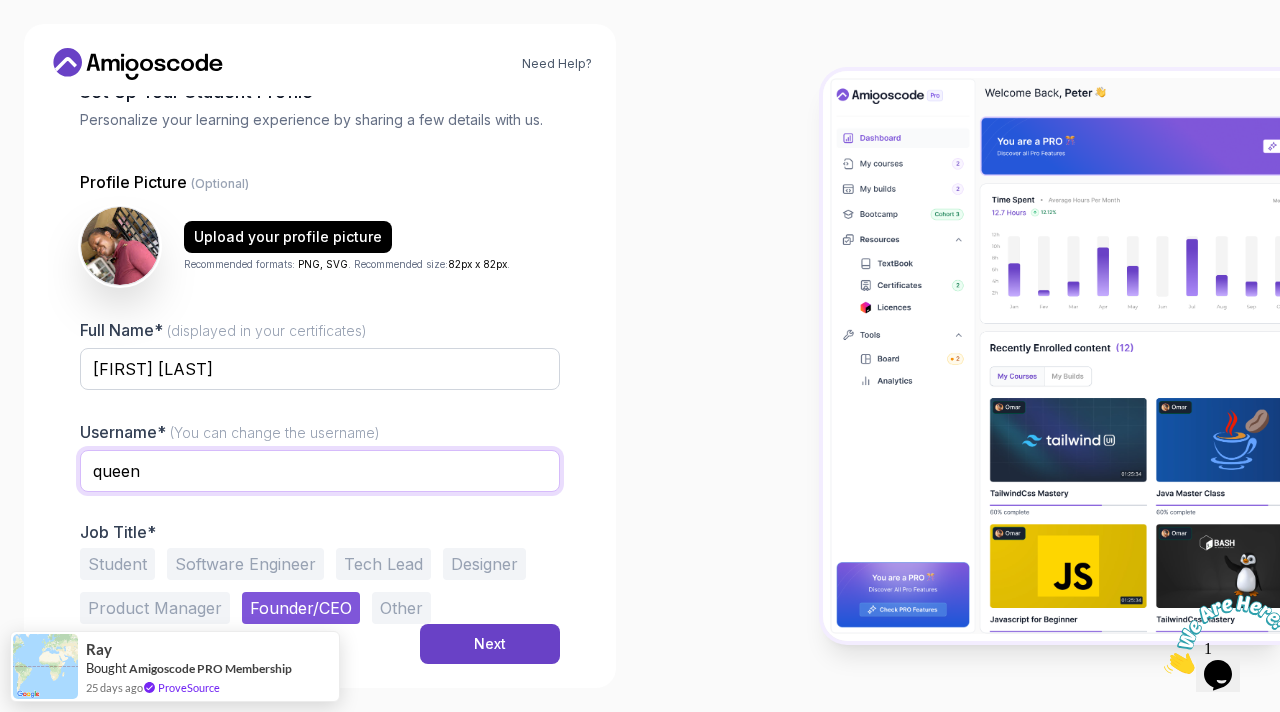 type on "queeniefrimps" 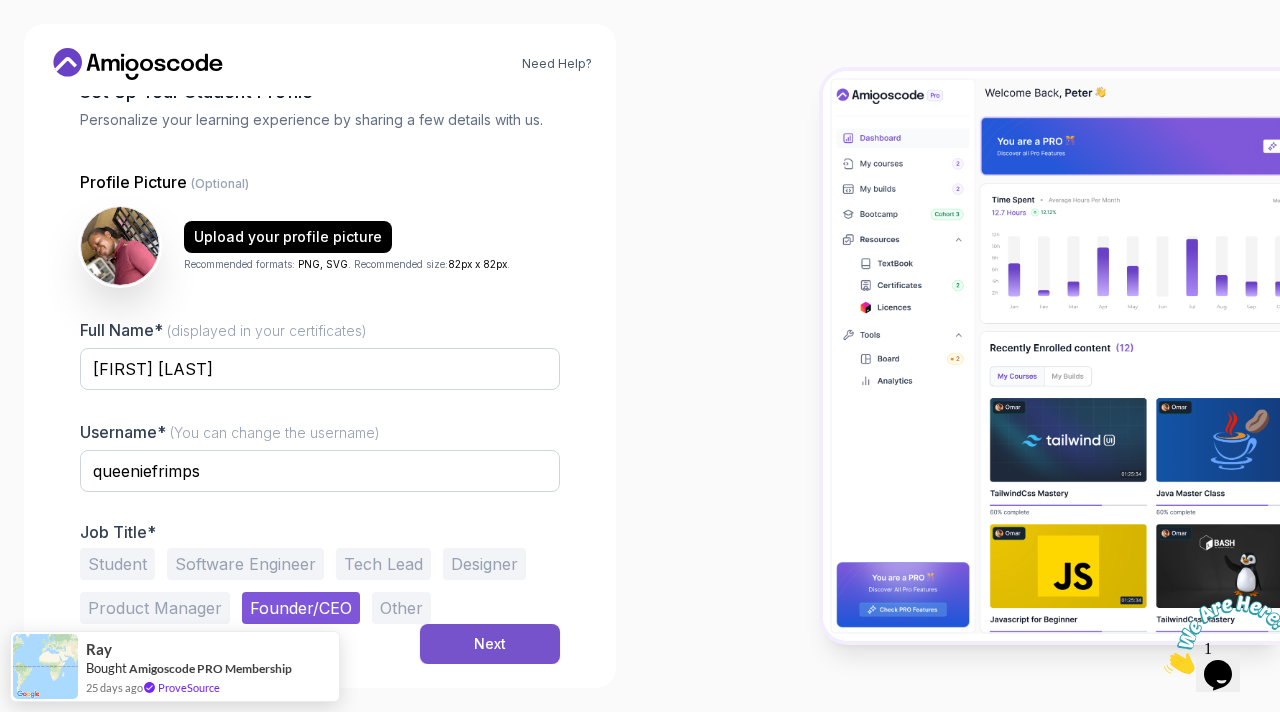 click on "Next" at bounding box center (490, 644) 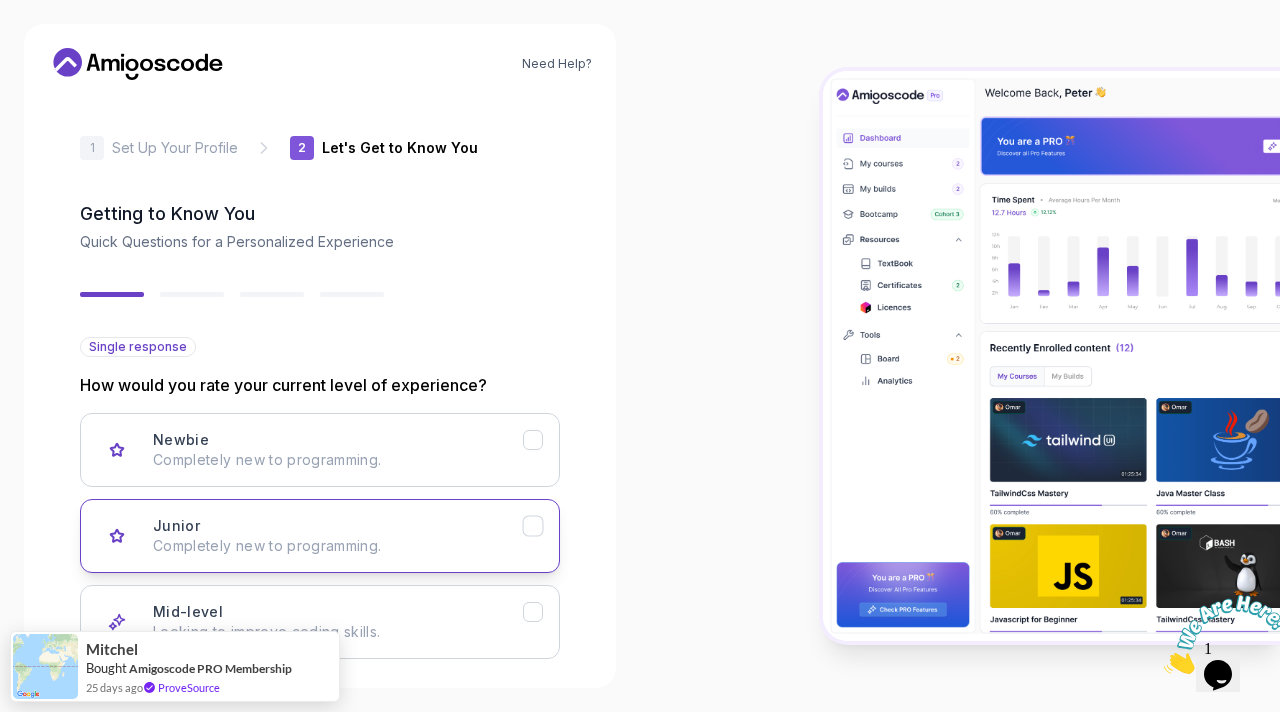 click on "Junior Completely new to programming." at bounding box center (338, 536) 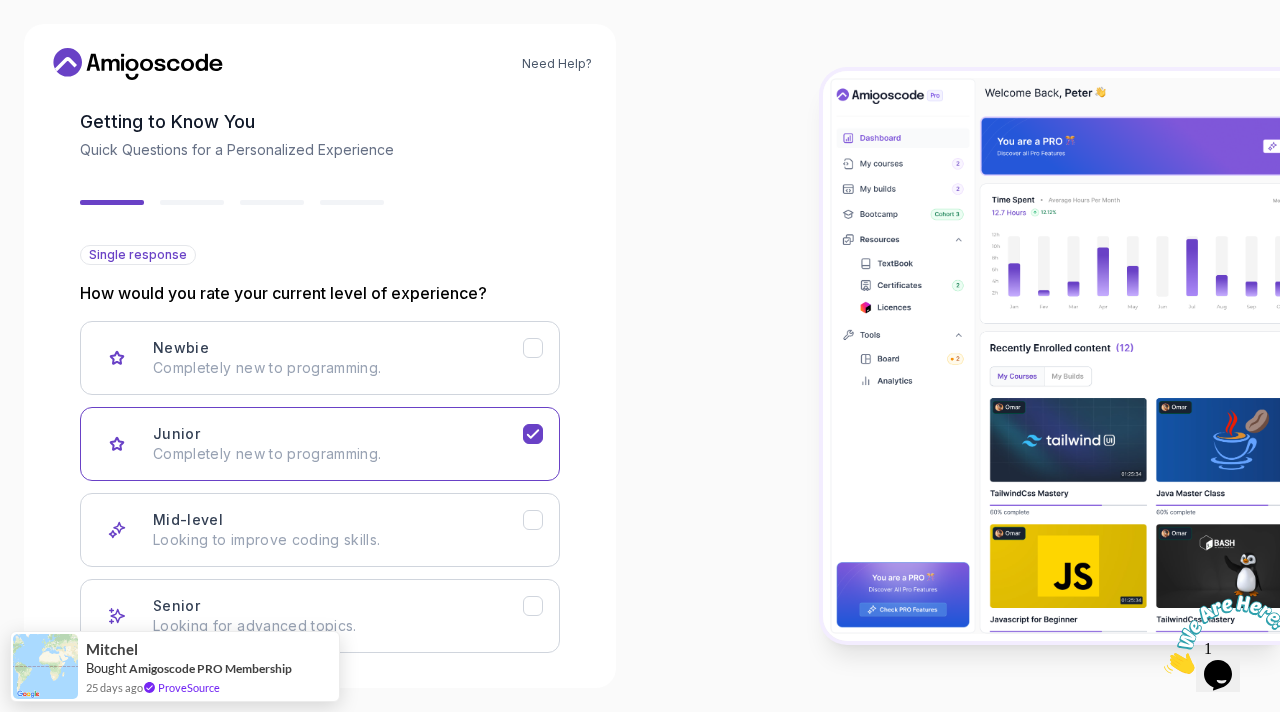 scroll, scrollTop: 101, scrollLeft: 0, axis: vertical 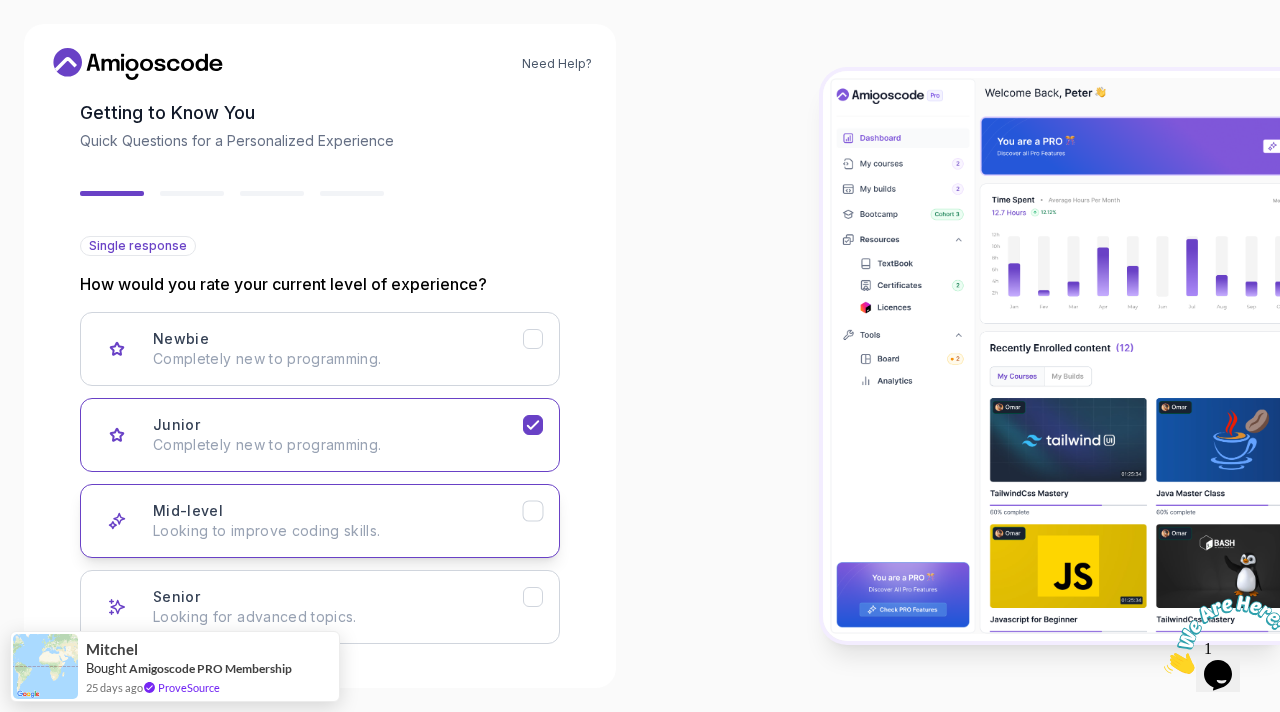 click on "Looking to improve coding skills." at bounding box center [338, 531] 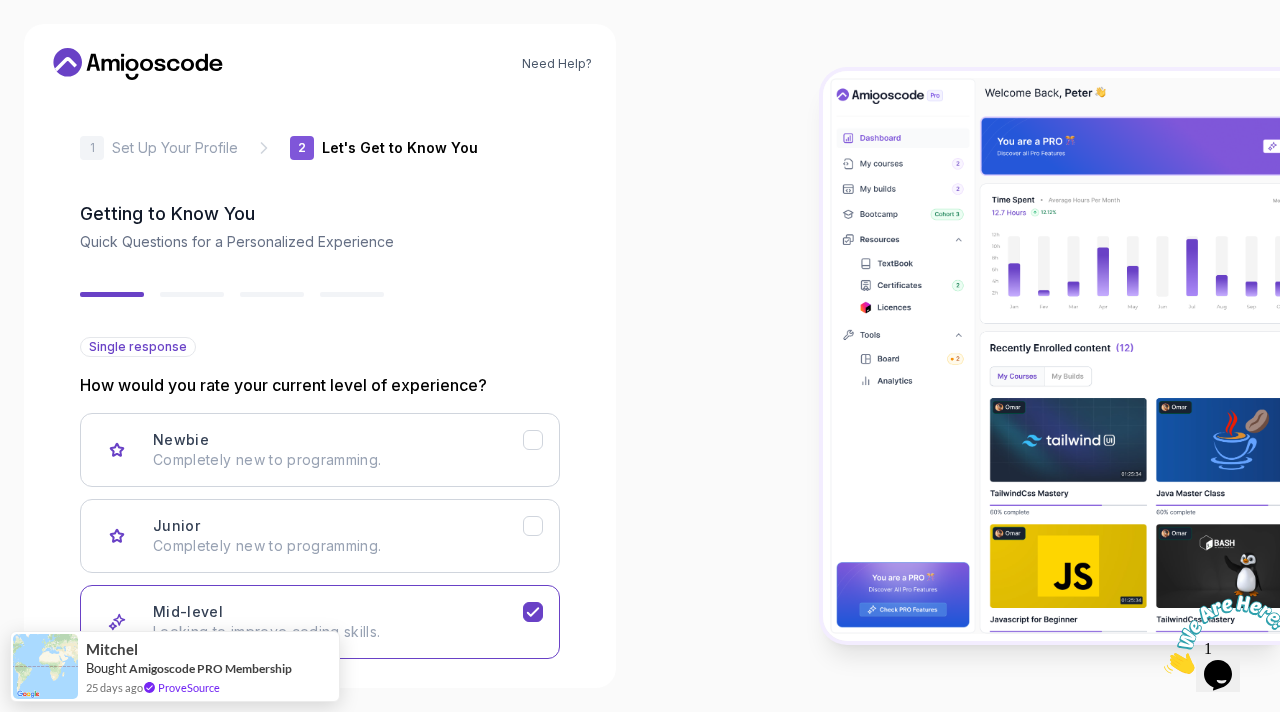 scroll, scrollTop: 185, scrollLeft: 0, axis: vertical 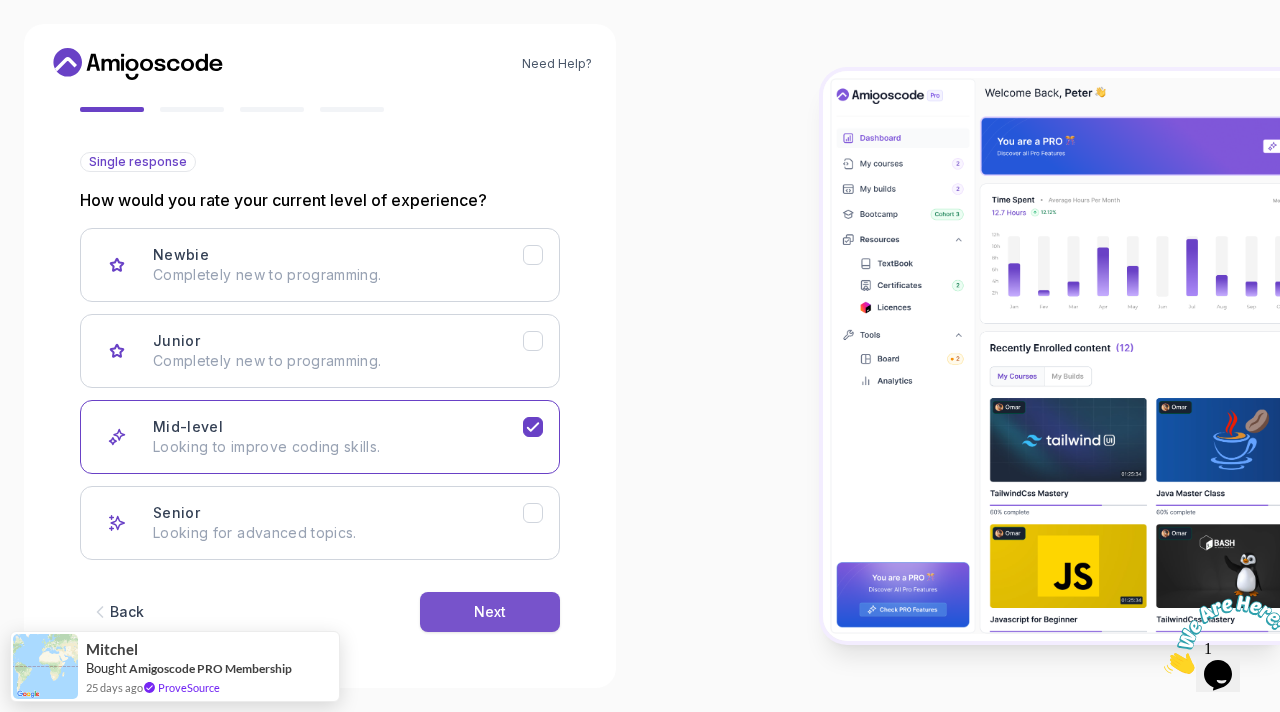 click on "Next" at bounding box center (490, 612) 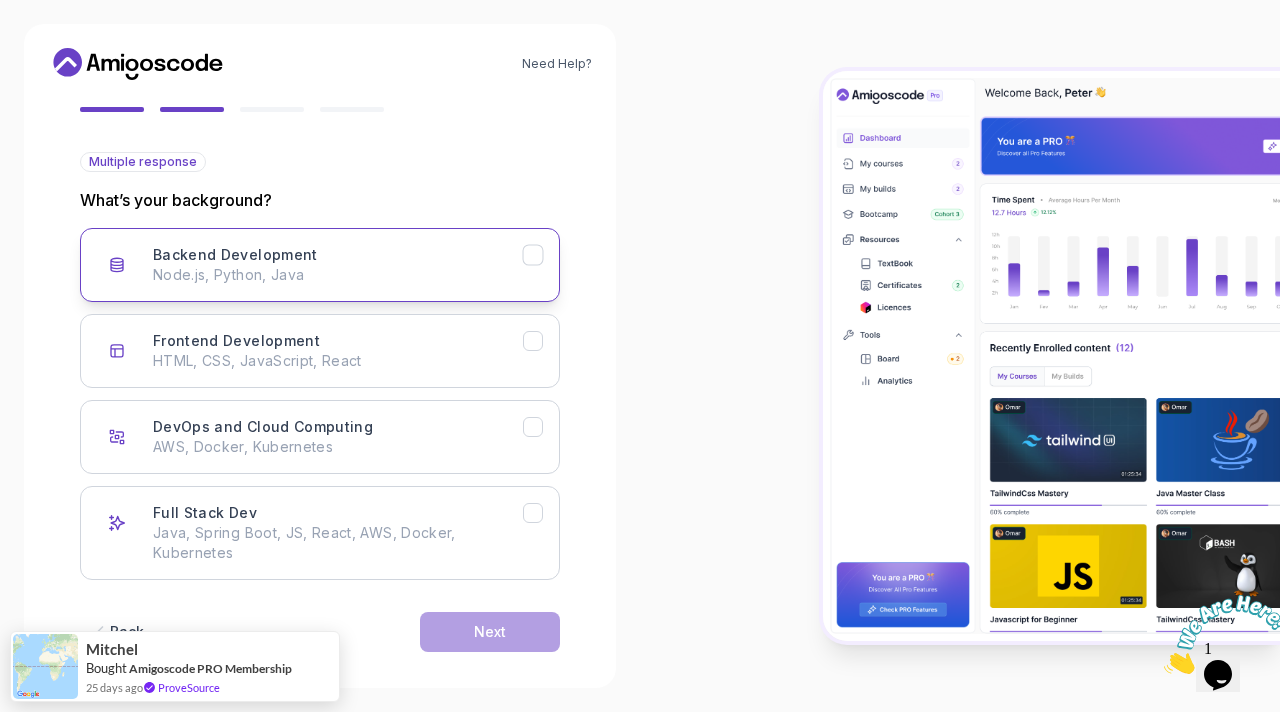 click on "Node.js, Python, Java" at bounding box center [338, 275] 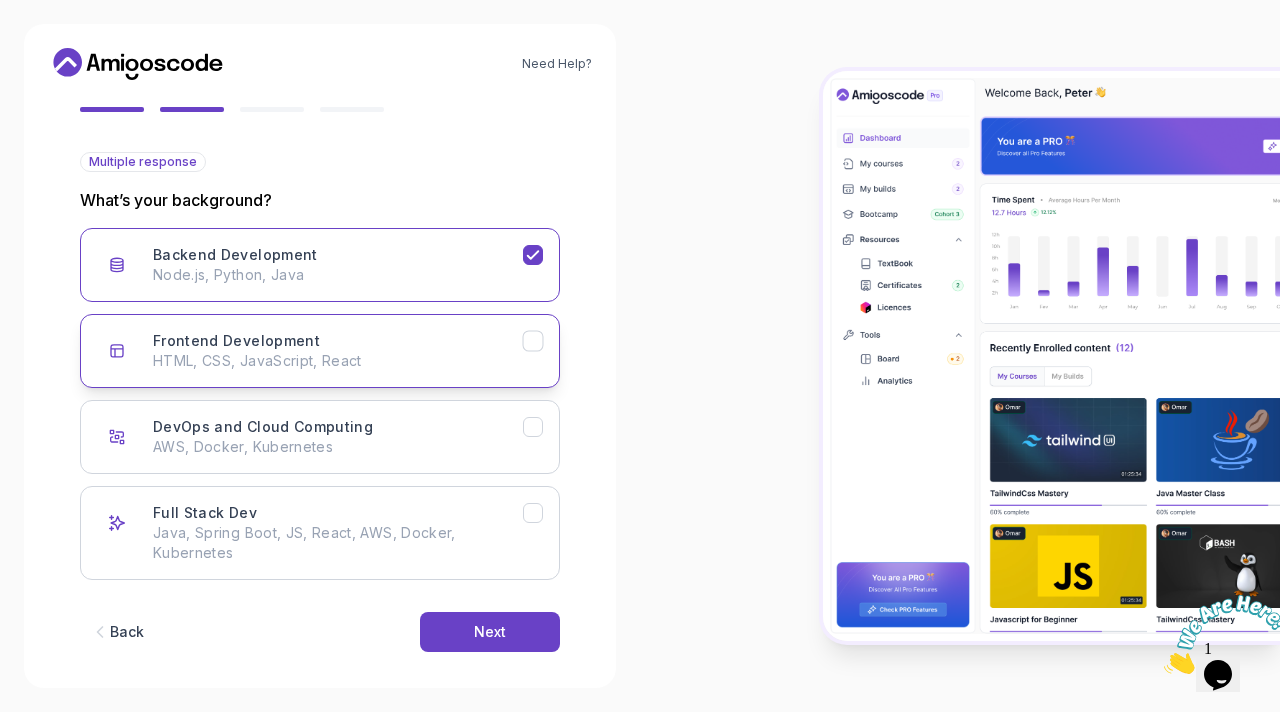 click on "Frontend Development HTML, CSS, JavaScript, React" at bounding box center (338, 351) 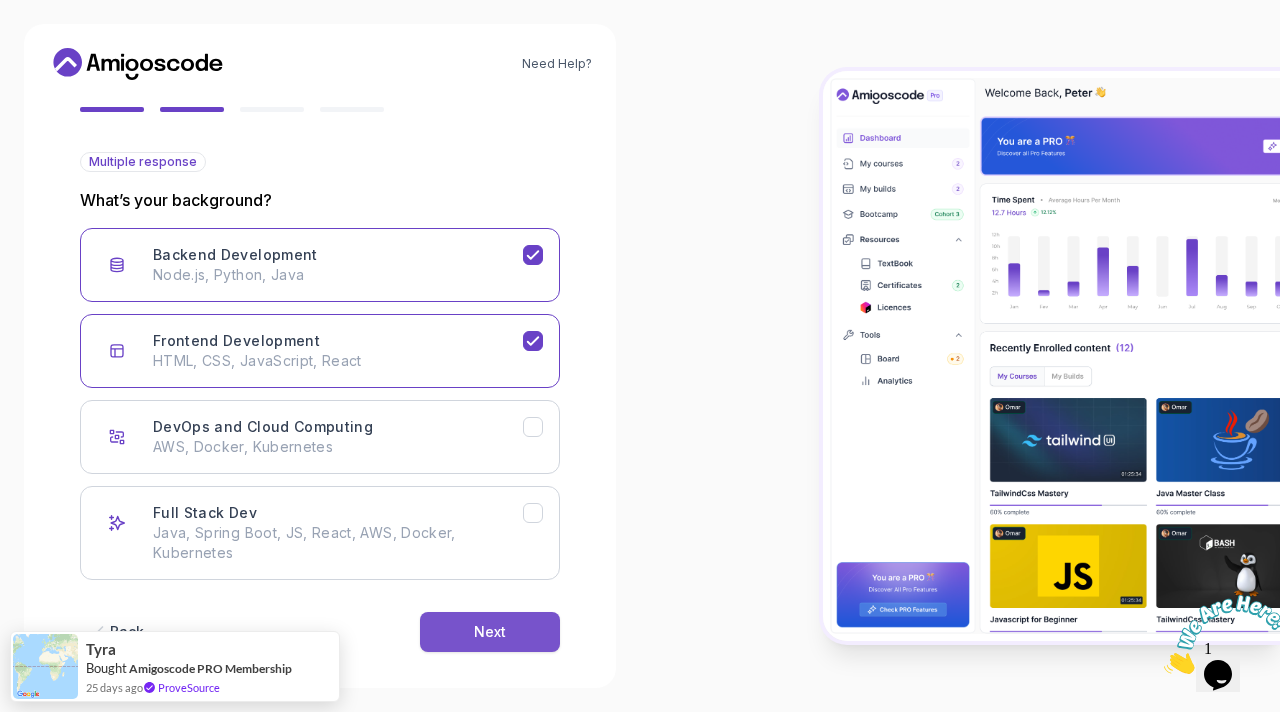 click on "Next" at bounding box center (490, 632) 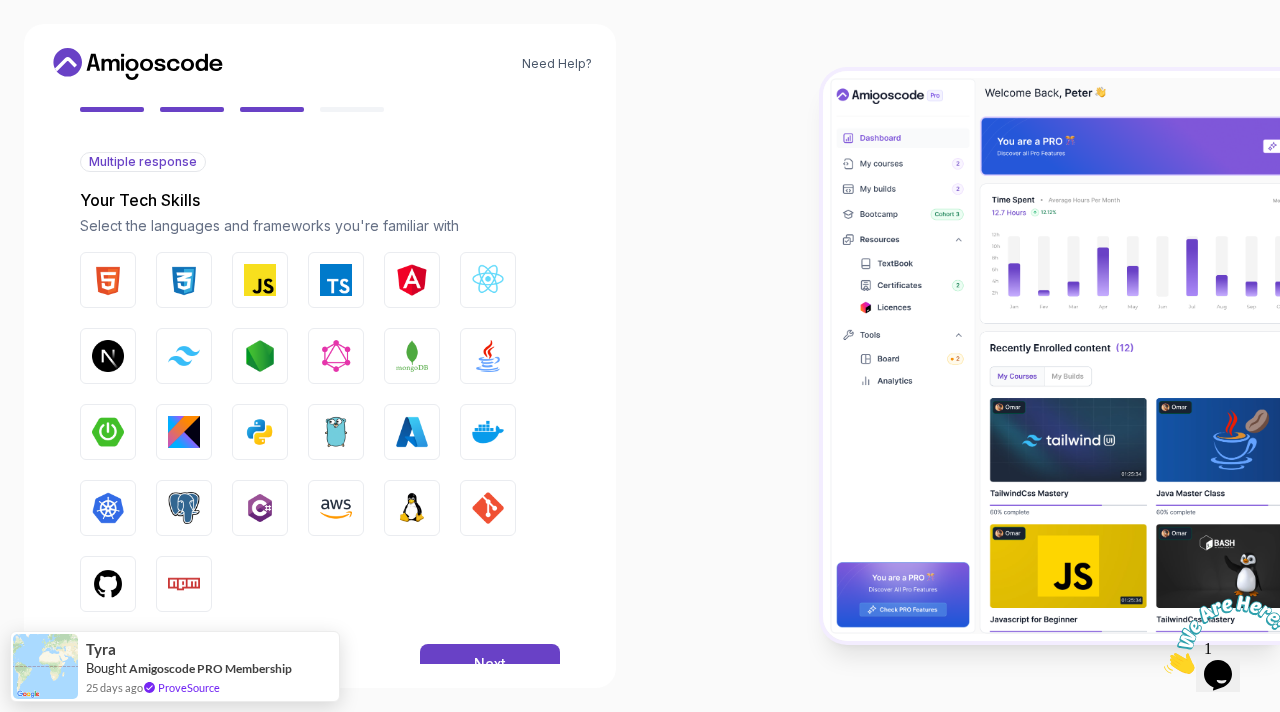 scroll, scrollTop: 237, scrollLeft: 0, axis: vertical 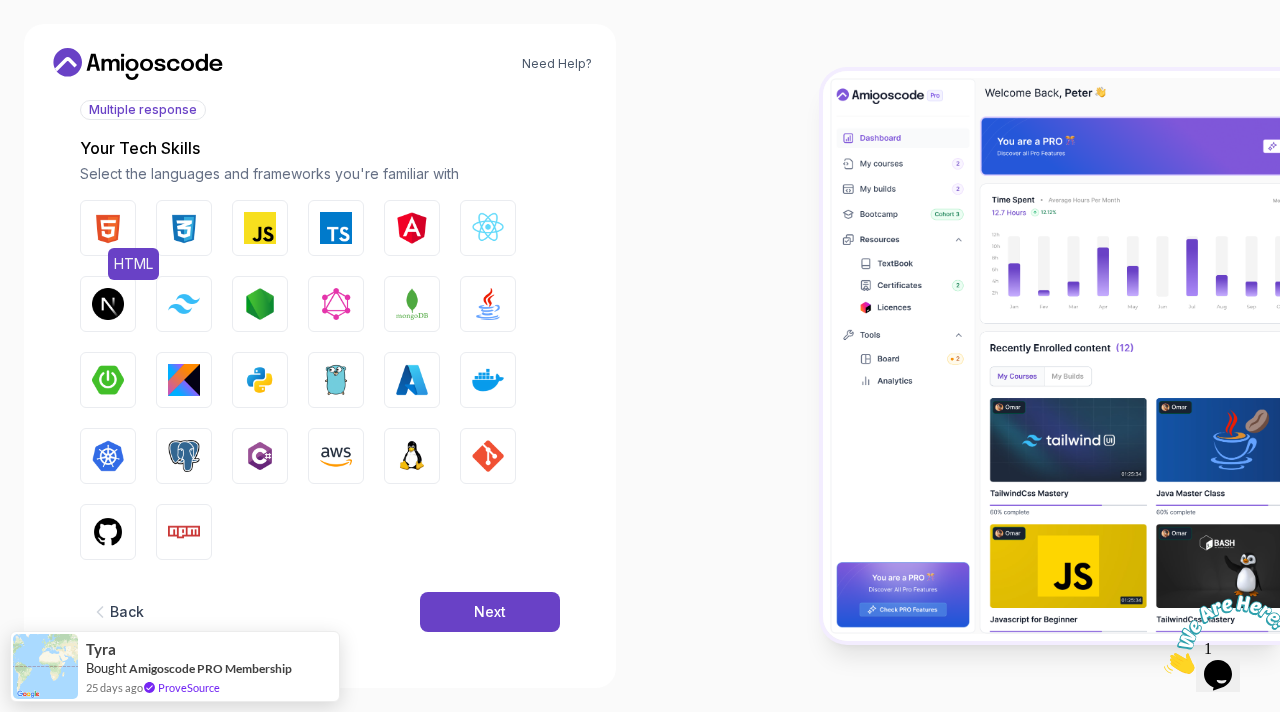 click at bounding box center [108, 228] 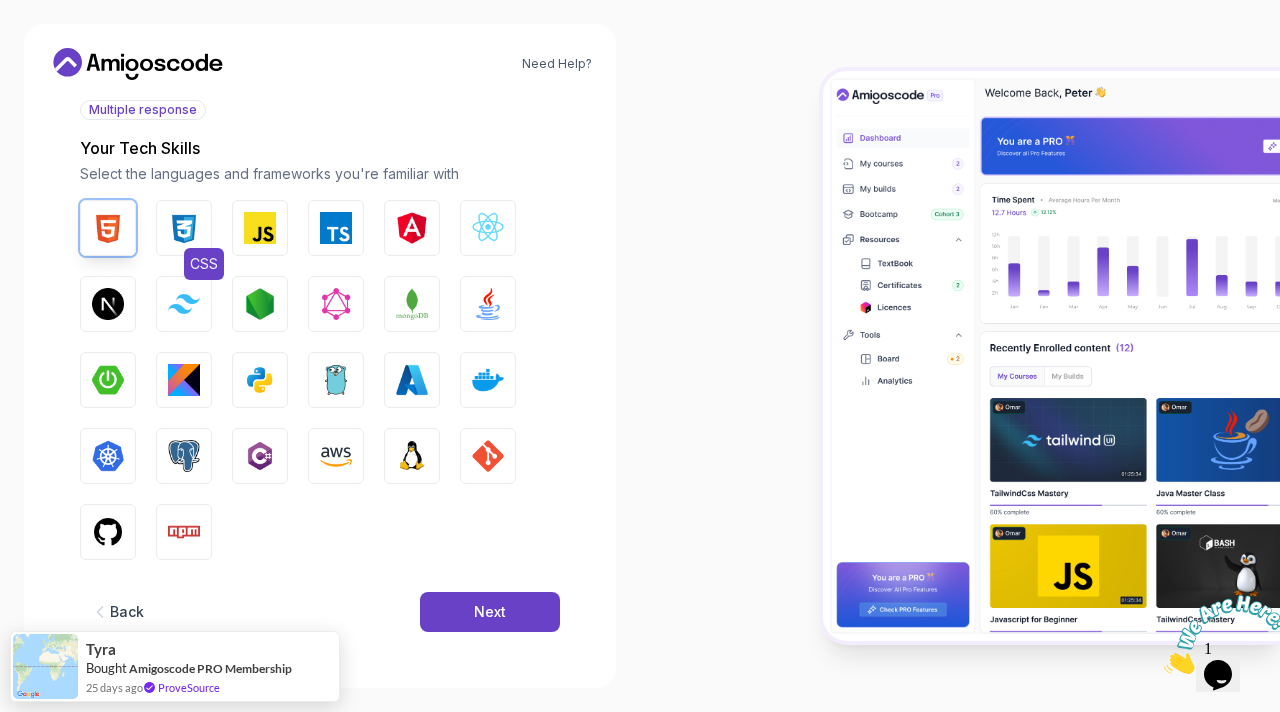 click at bounding box center (184, 228) 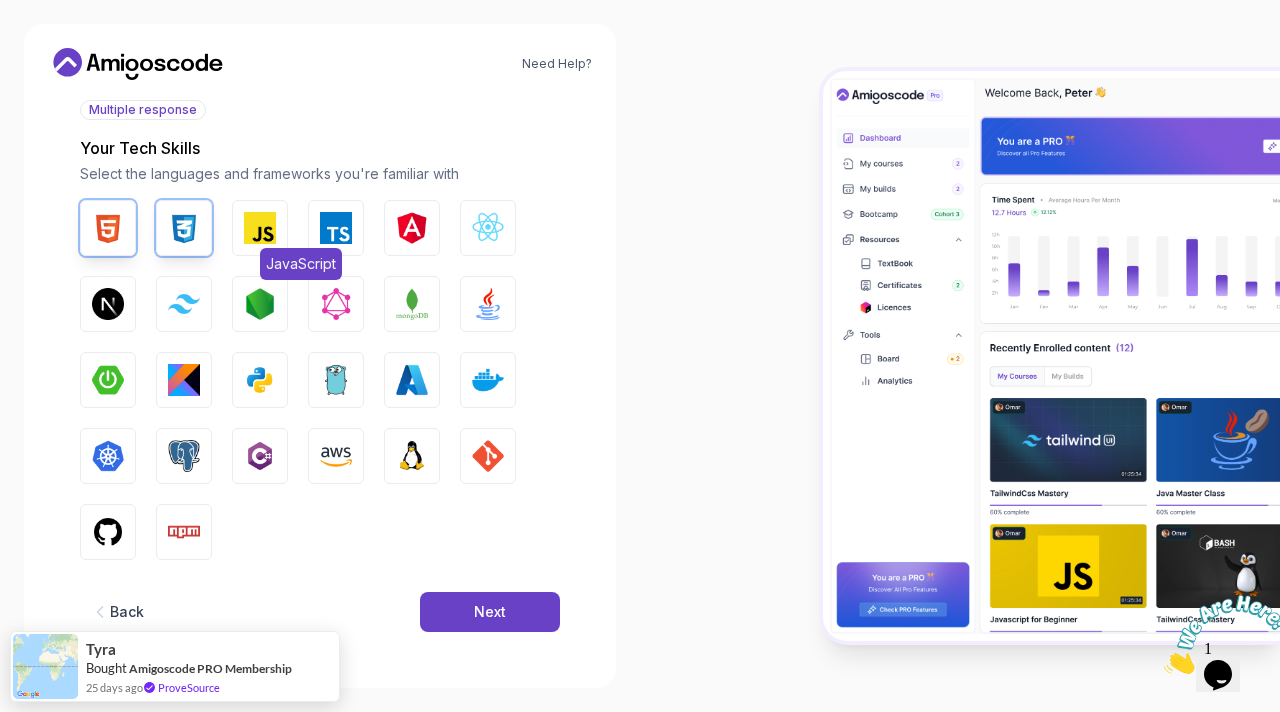 click at bounding box center [260, 228] 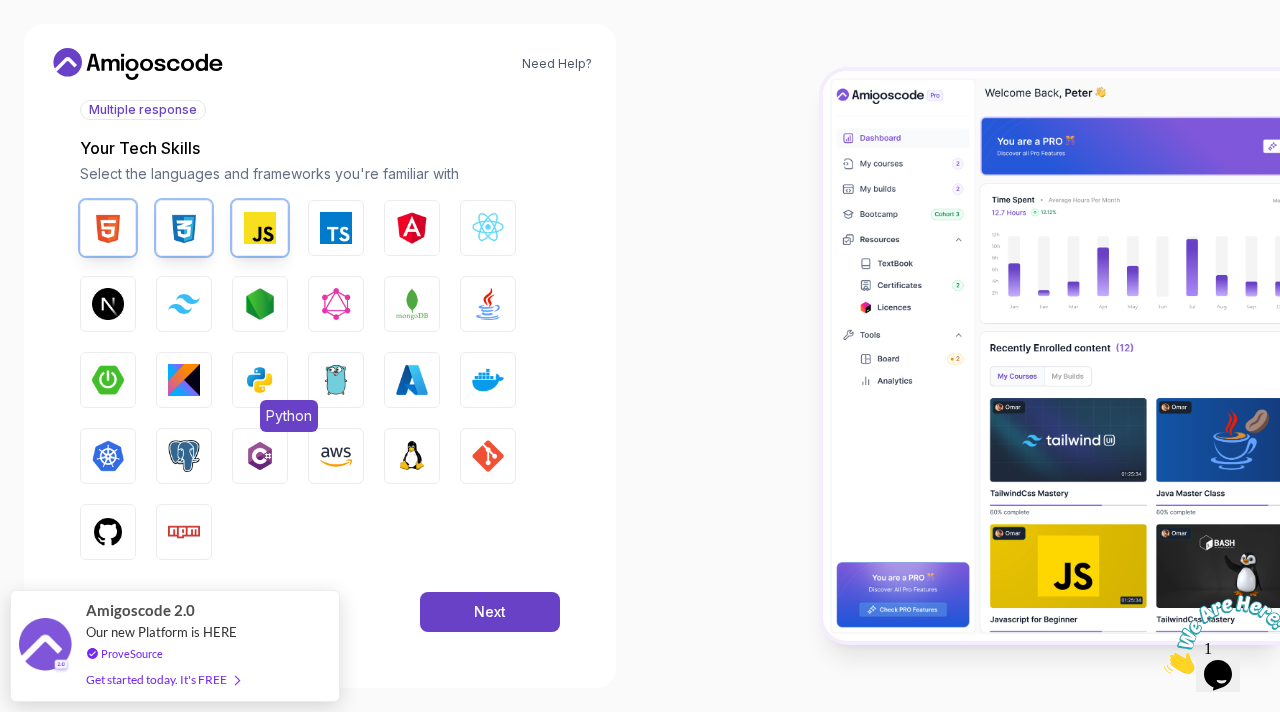 click at bounding box center (260, 380) 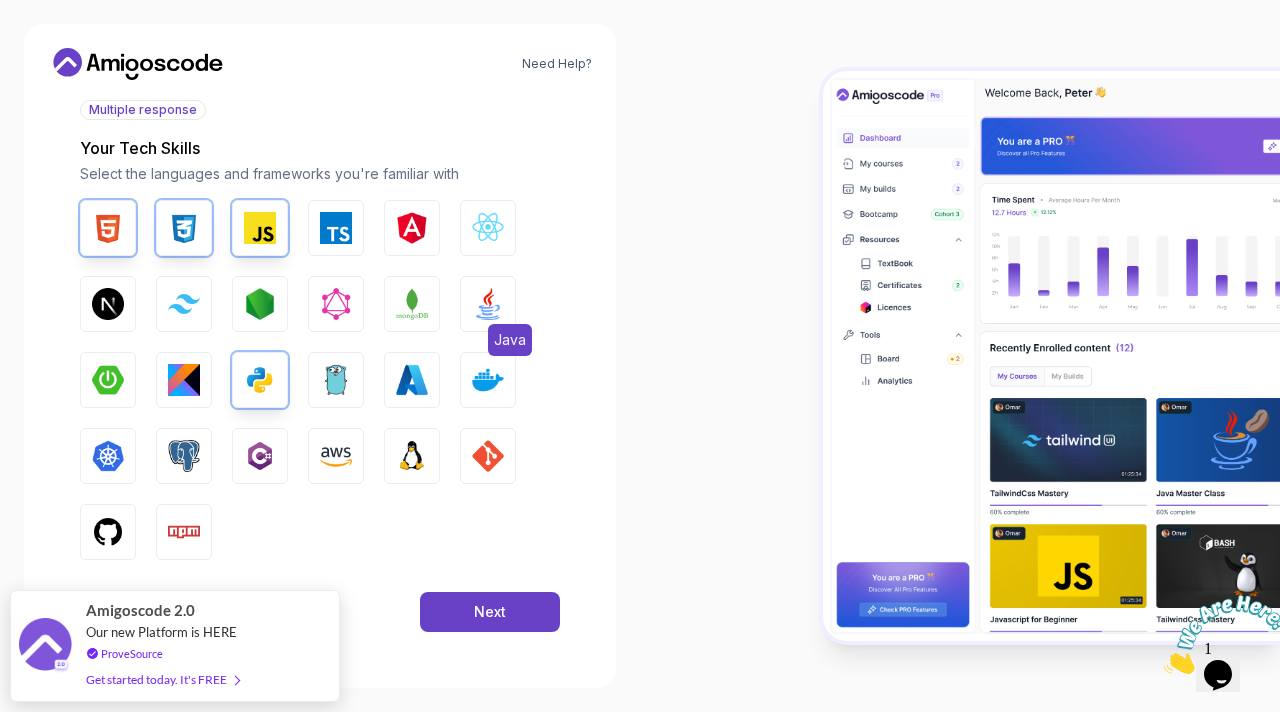 click at bounding box center (488, 304) 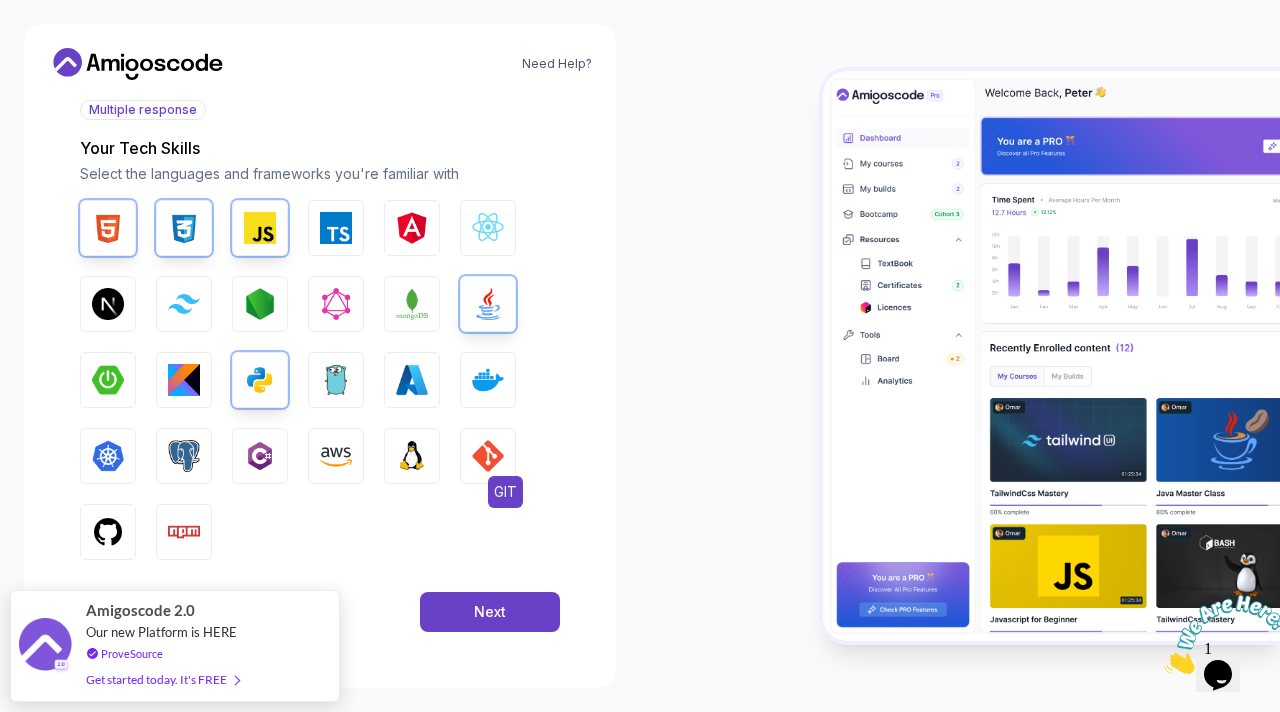 click at bounding box center (488, 456) 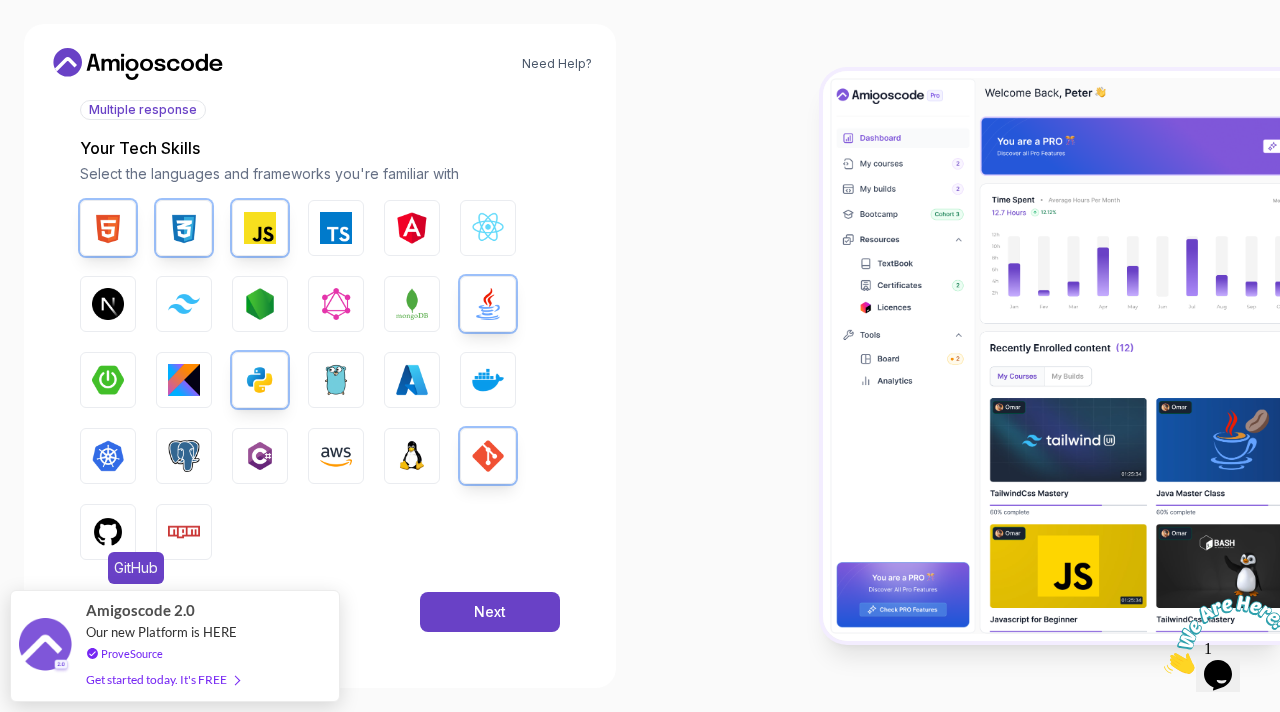 click at bounding box center [108, 532] 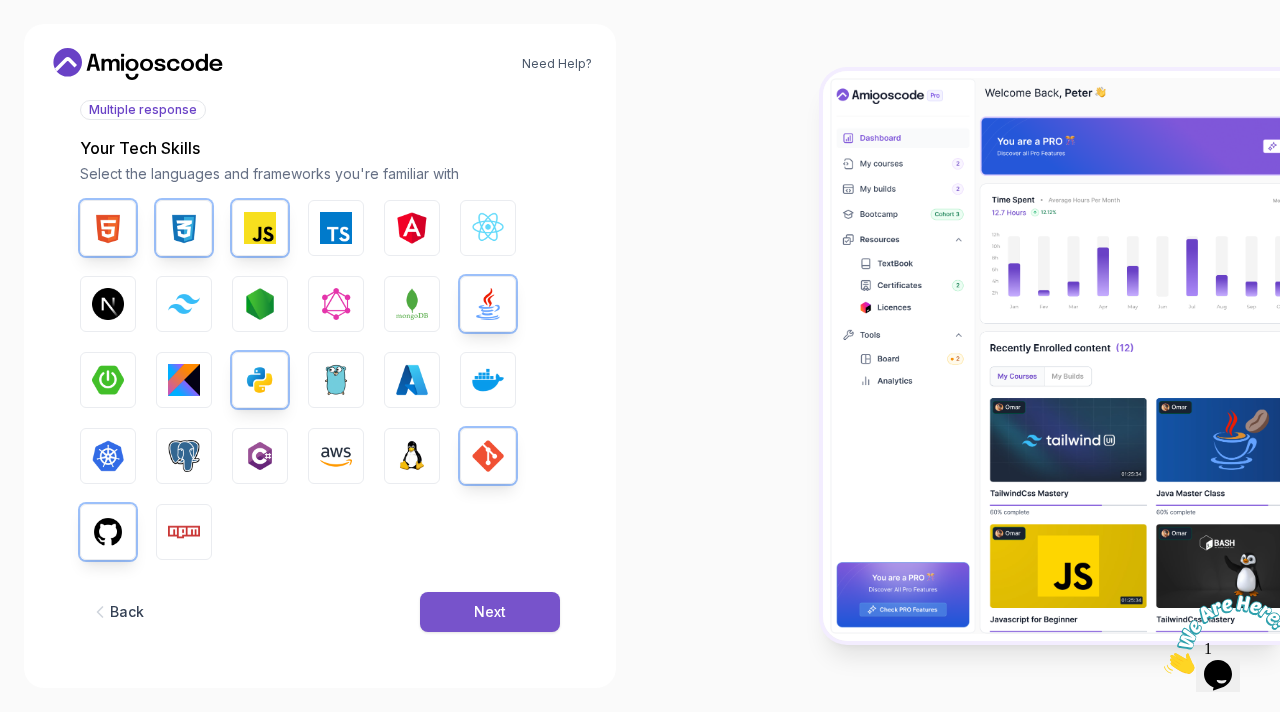 click on "Next" at bounding box center [490, 612] 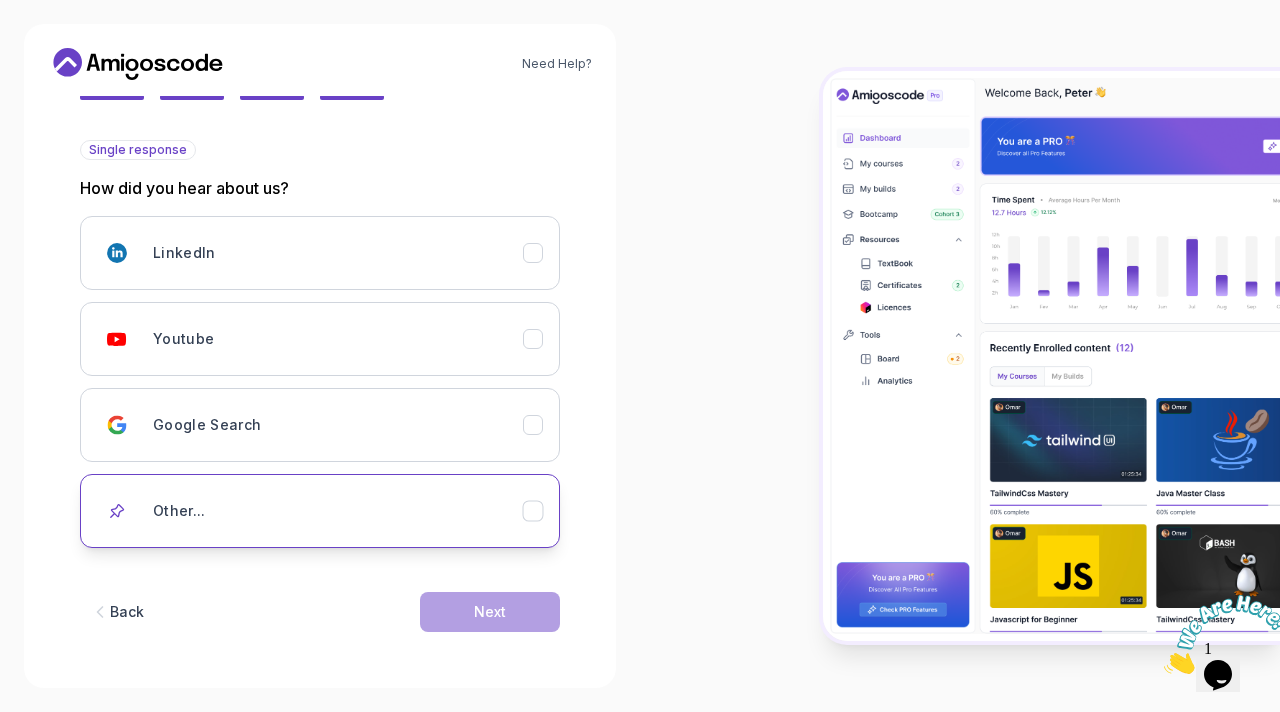 click on "Other..." at bounding box center [338, 511] 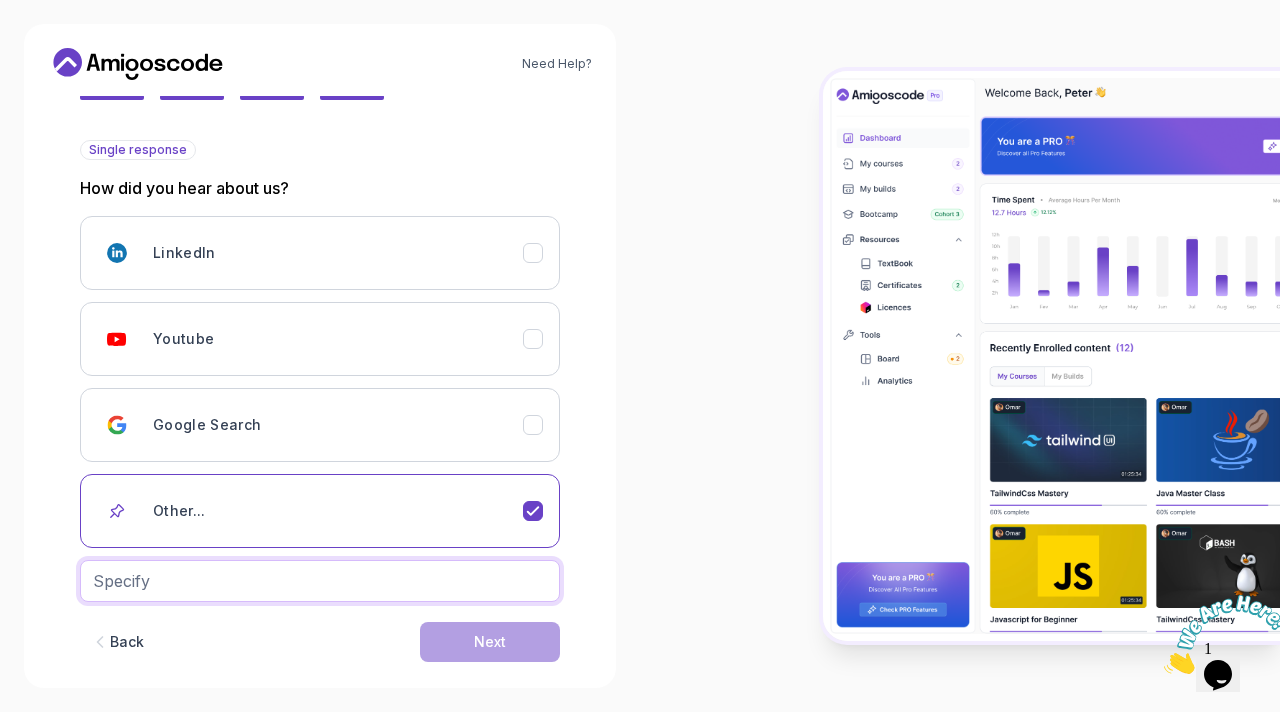 click at bounding box center (320, 581) 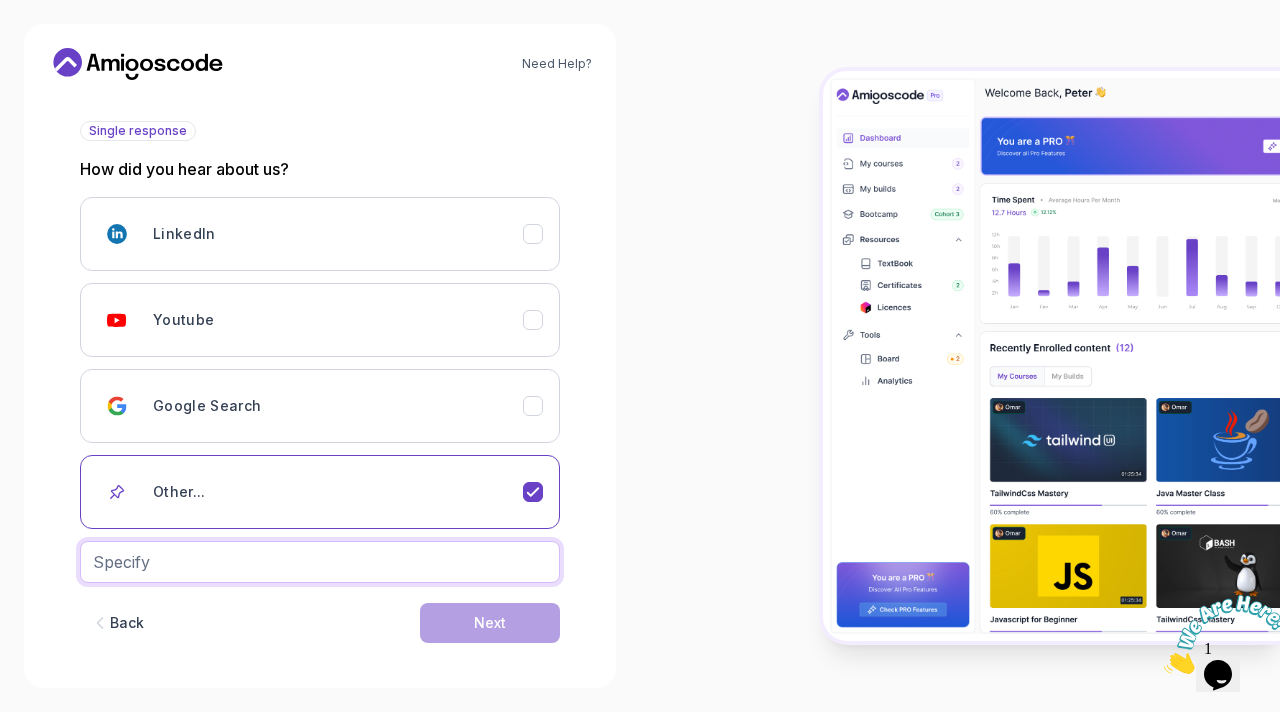 scroll, scrollTop: 227, scrollLeft: 0, axis: vertical 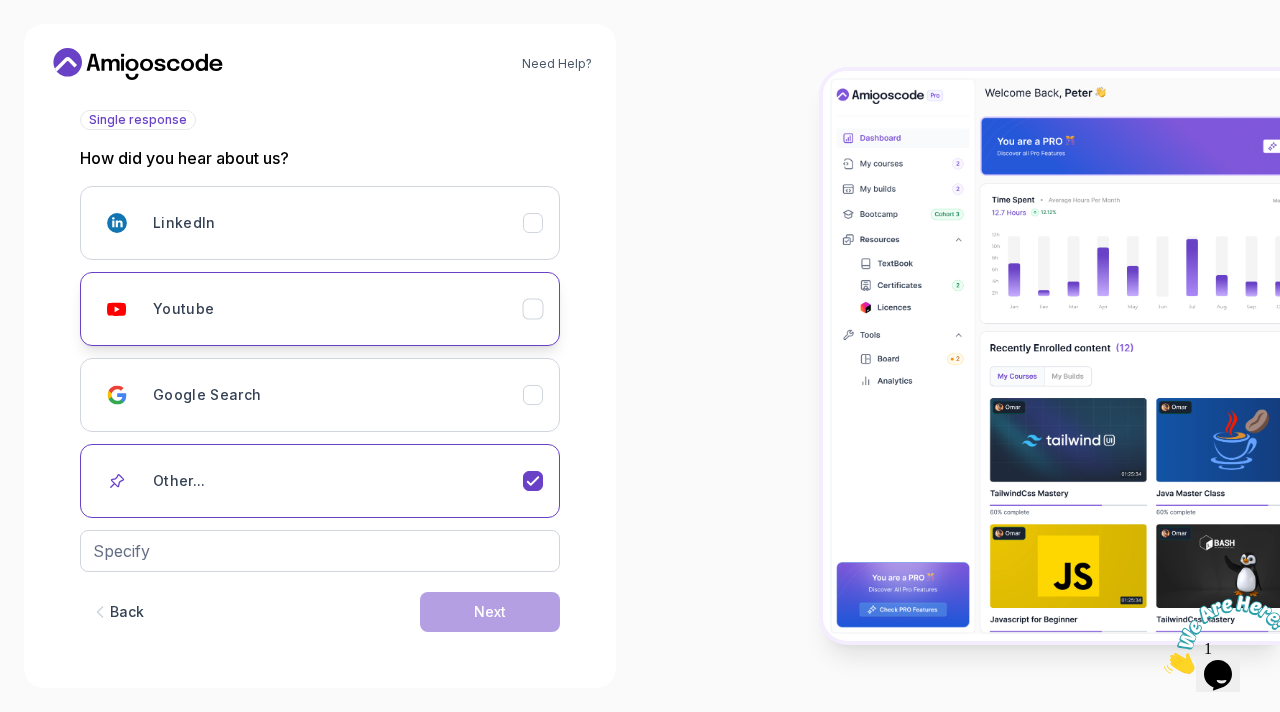 click on "Youtube" at bounding box center (338, 309) 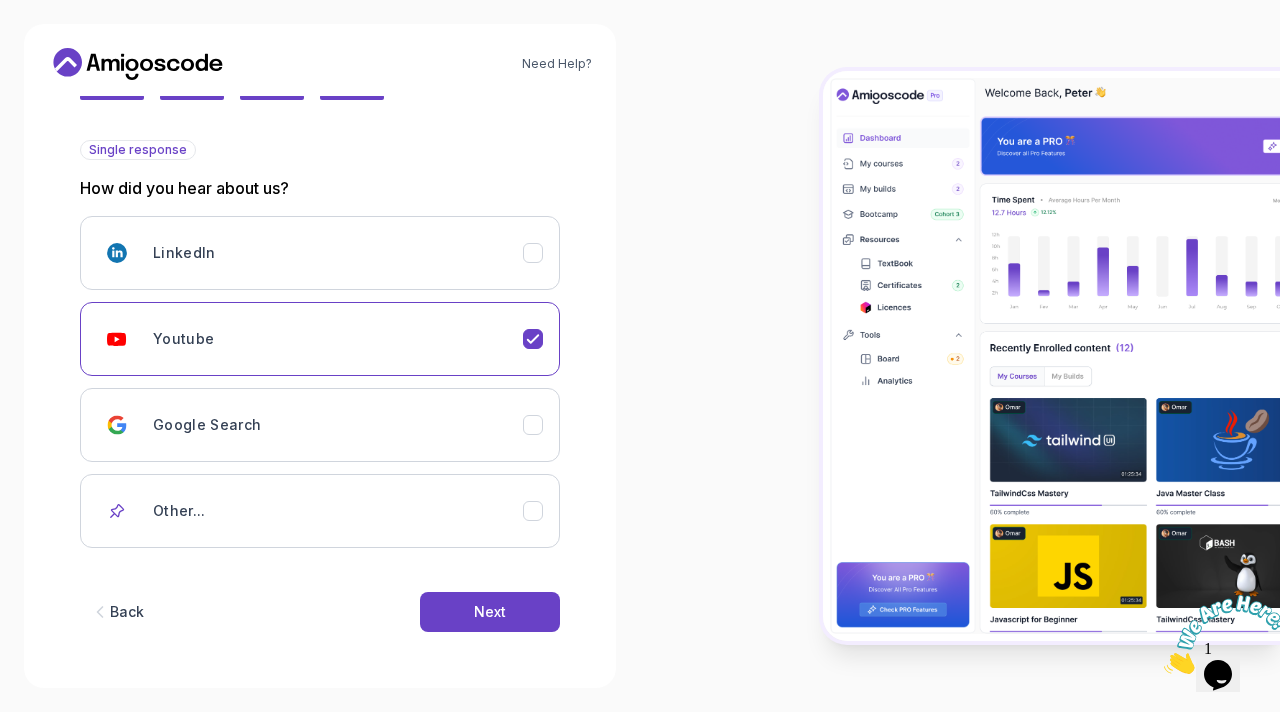 scroll, scrollTop: 197, scrollLeft: 0, axis: vertical 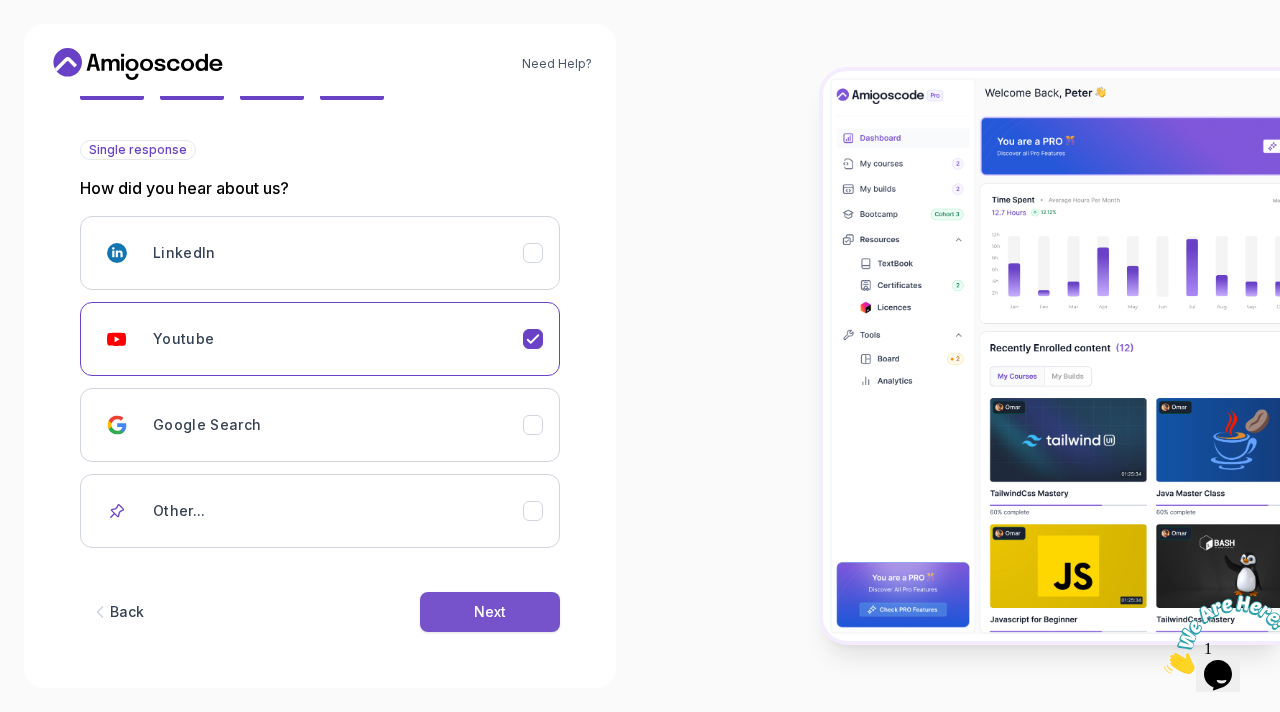 click on "Next" at bounding box center (490, 612) 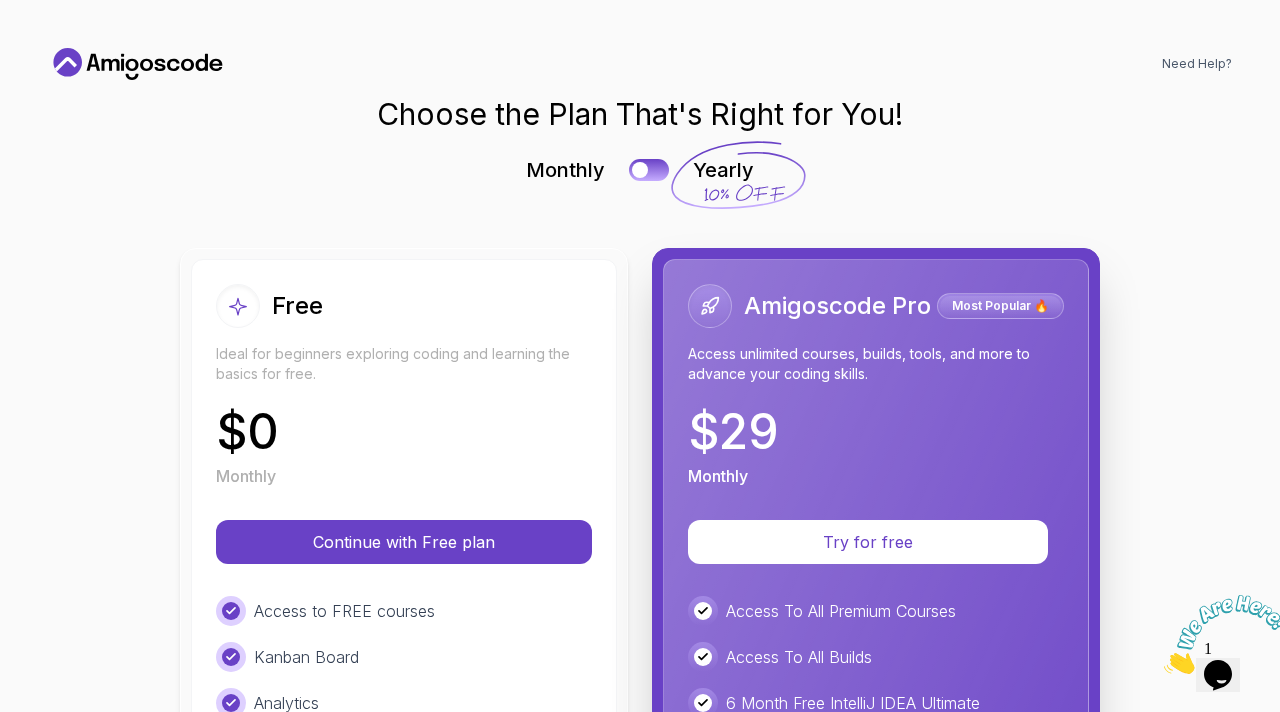scroll, scrollTop: 0, scrollLeft: 0, axis: both 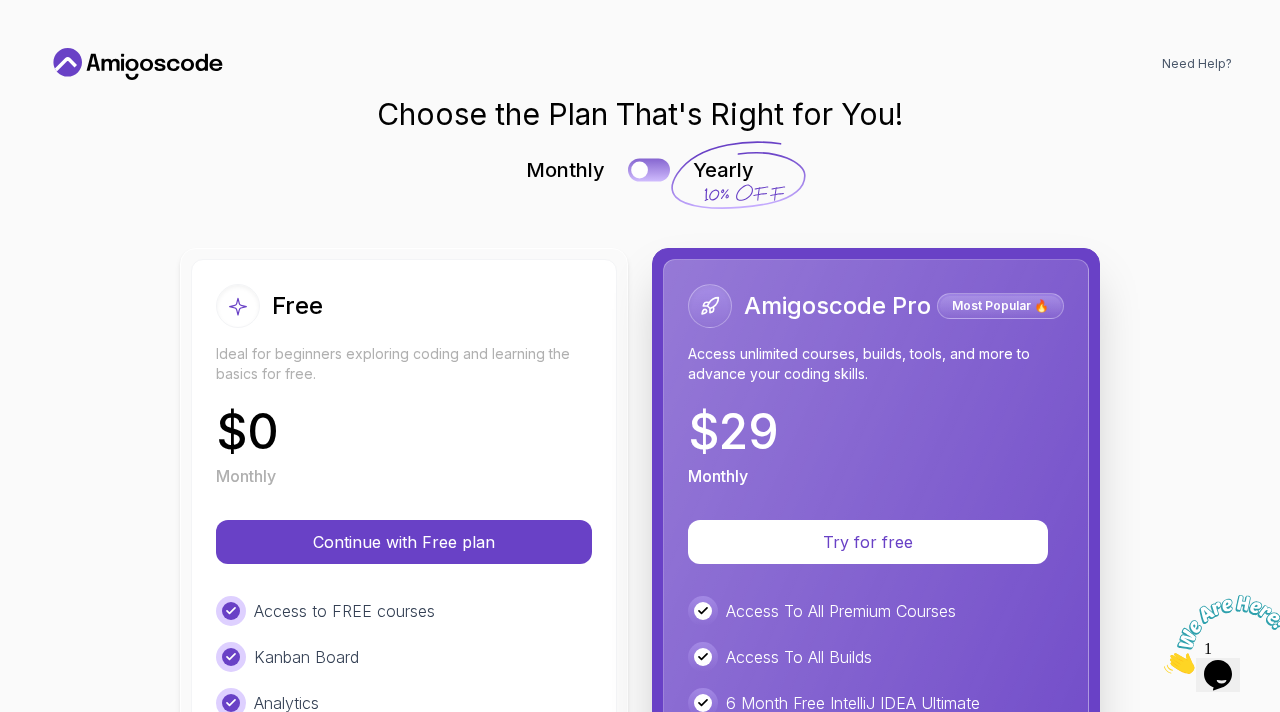 click at bounding box center (649, 169) 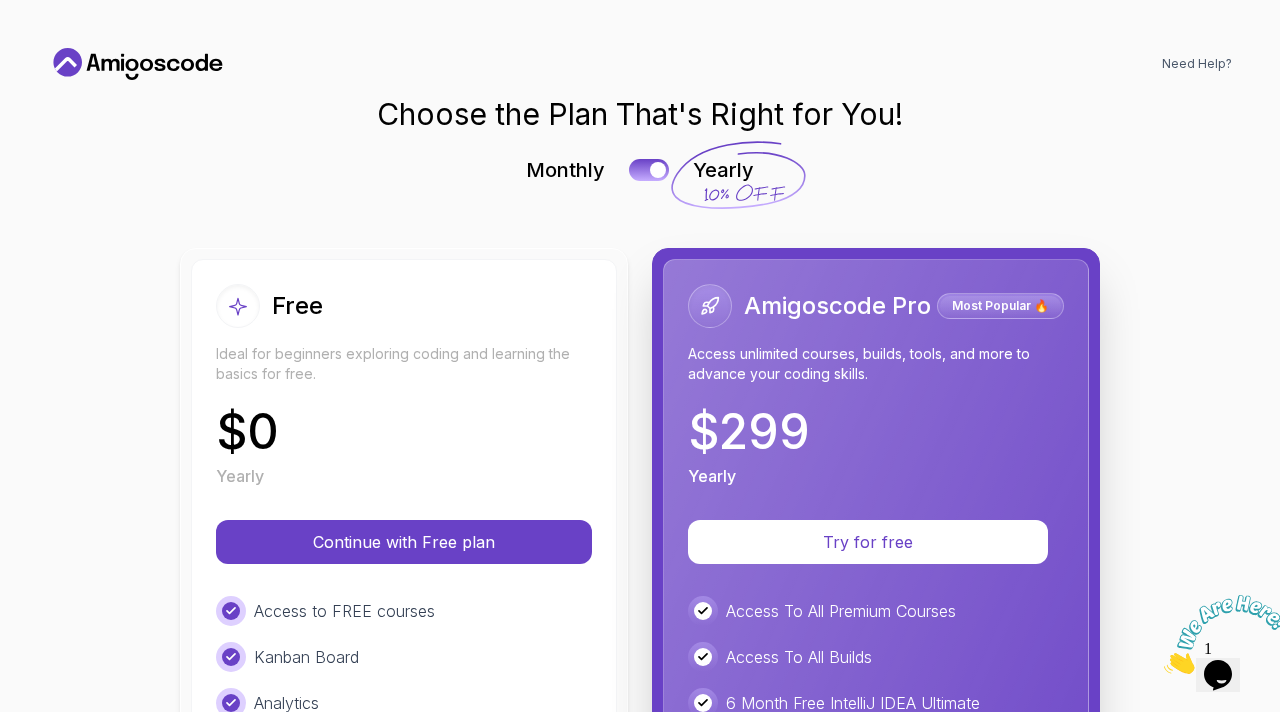 click 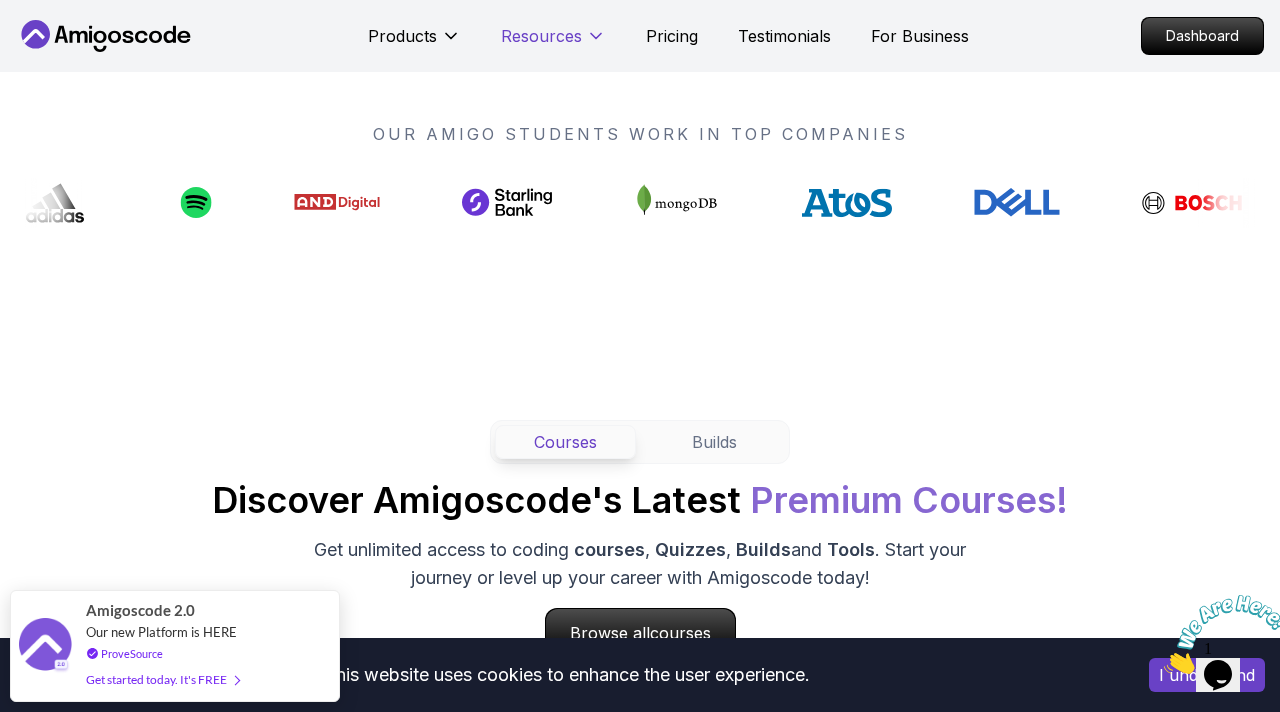 scroll, scrollTop: 1603, scrollLeft: 0, axis: vertical 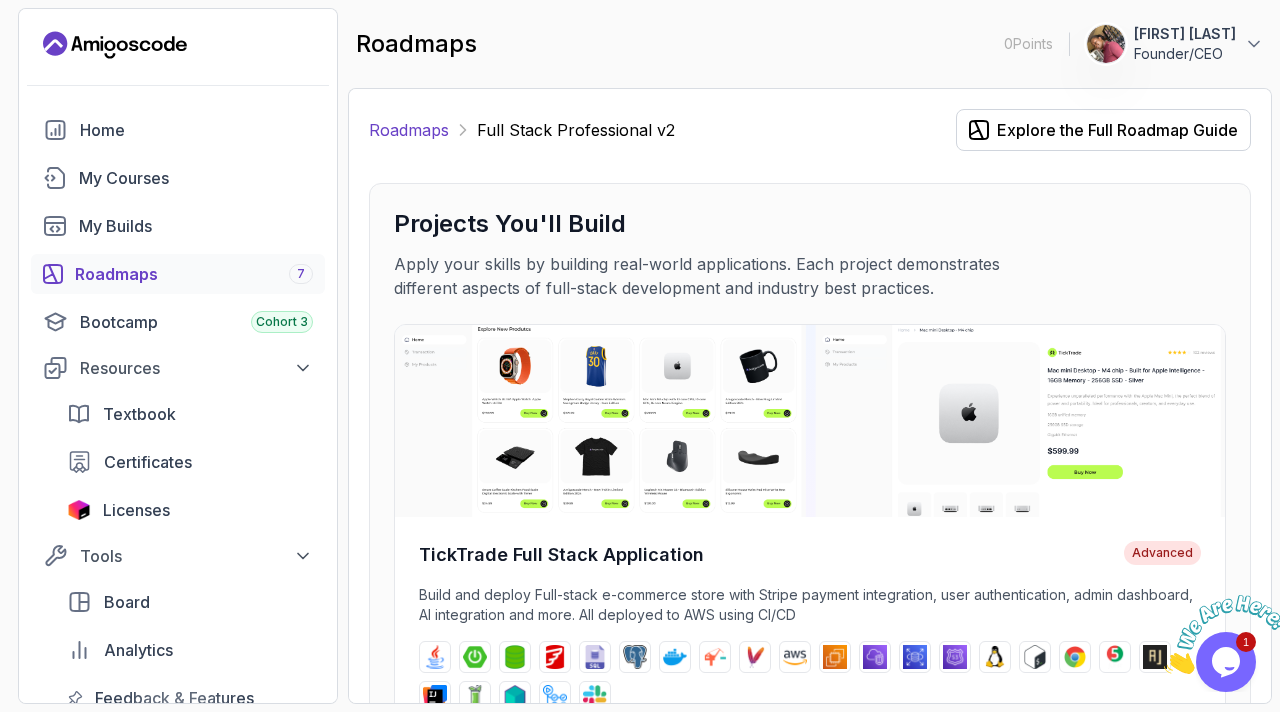 click on "Roadmaps" at bounding box center [409, 130] 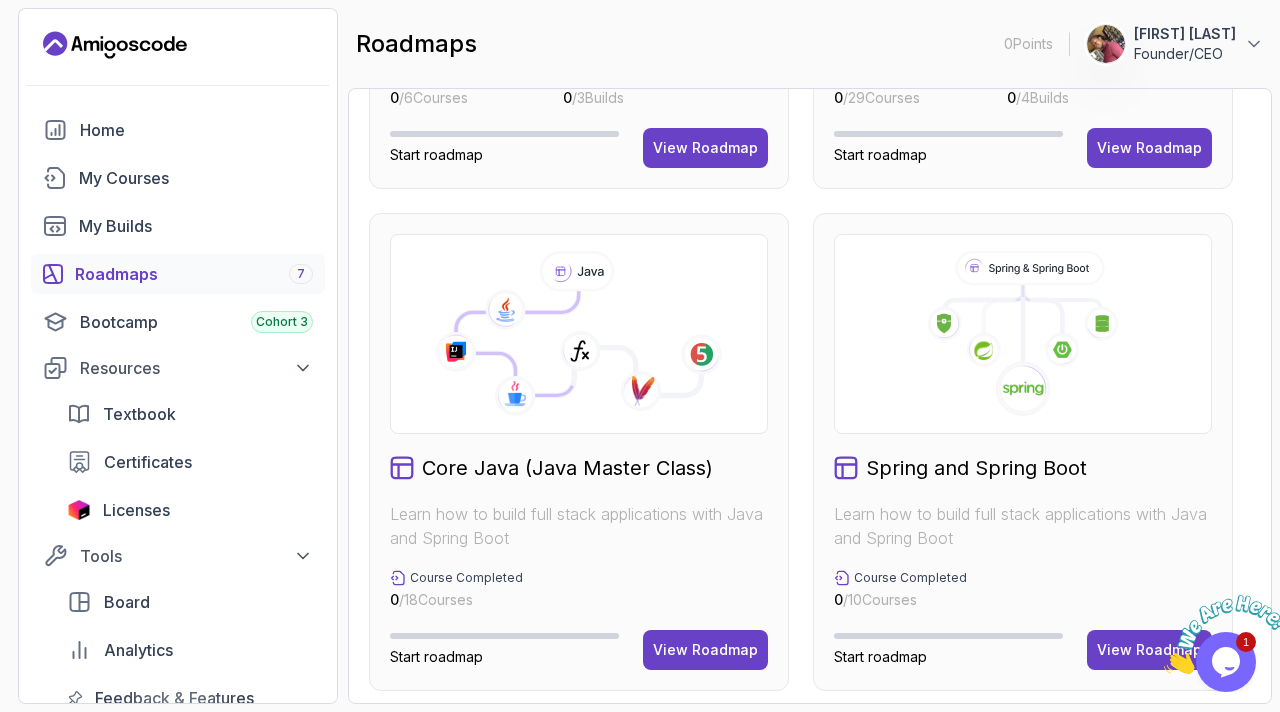 scroll, scrollTop: 24, scrollLeft: 0, axis: vertical 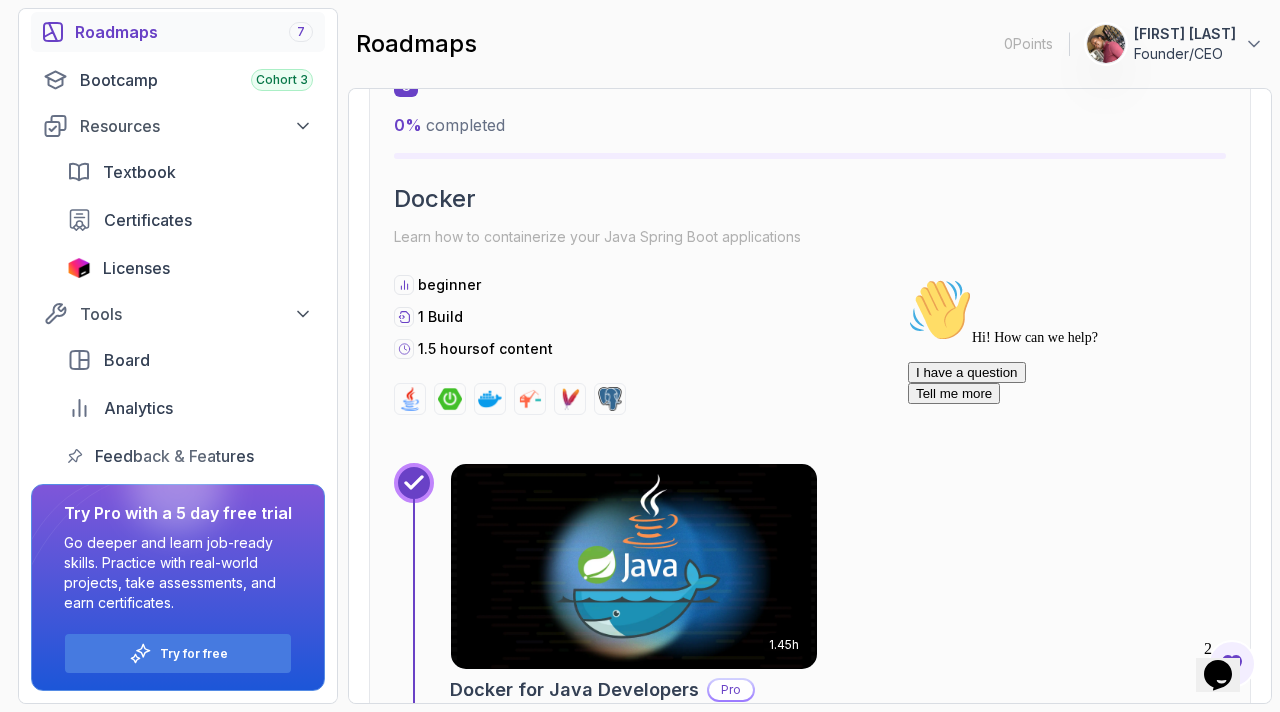 click on "I have a question" at bounding box center (967, 372) 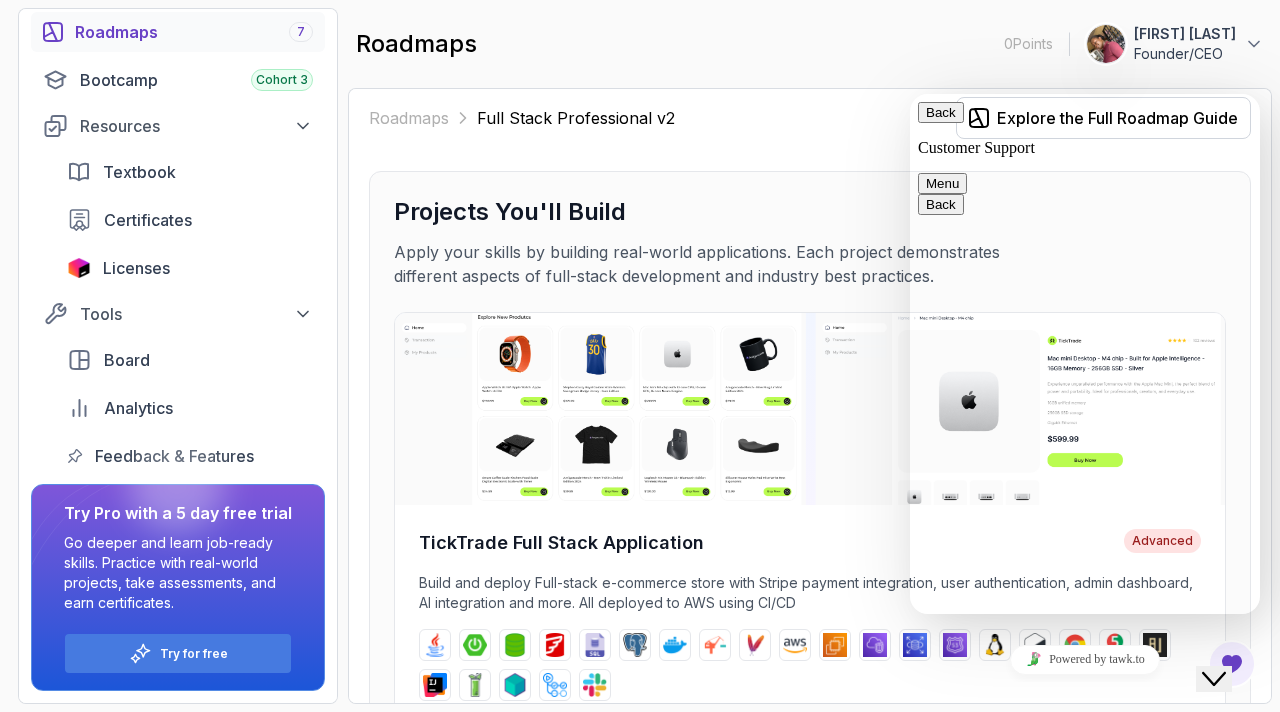 scroll, scrollTop: 0, scrollLeft: 0, axis: both 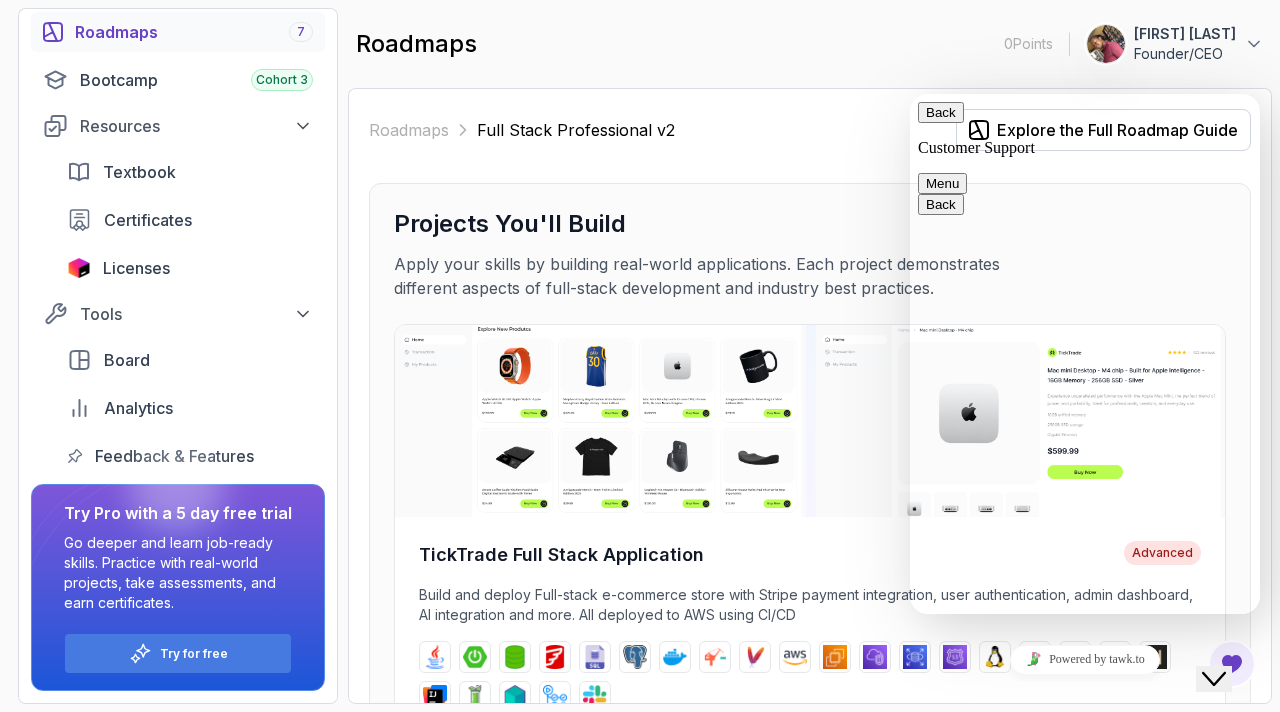 click on "is the full stack roadmap" at bounding box center [910, 94] 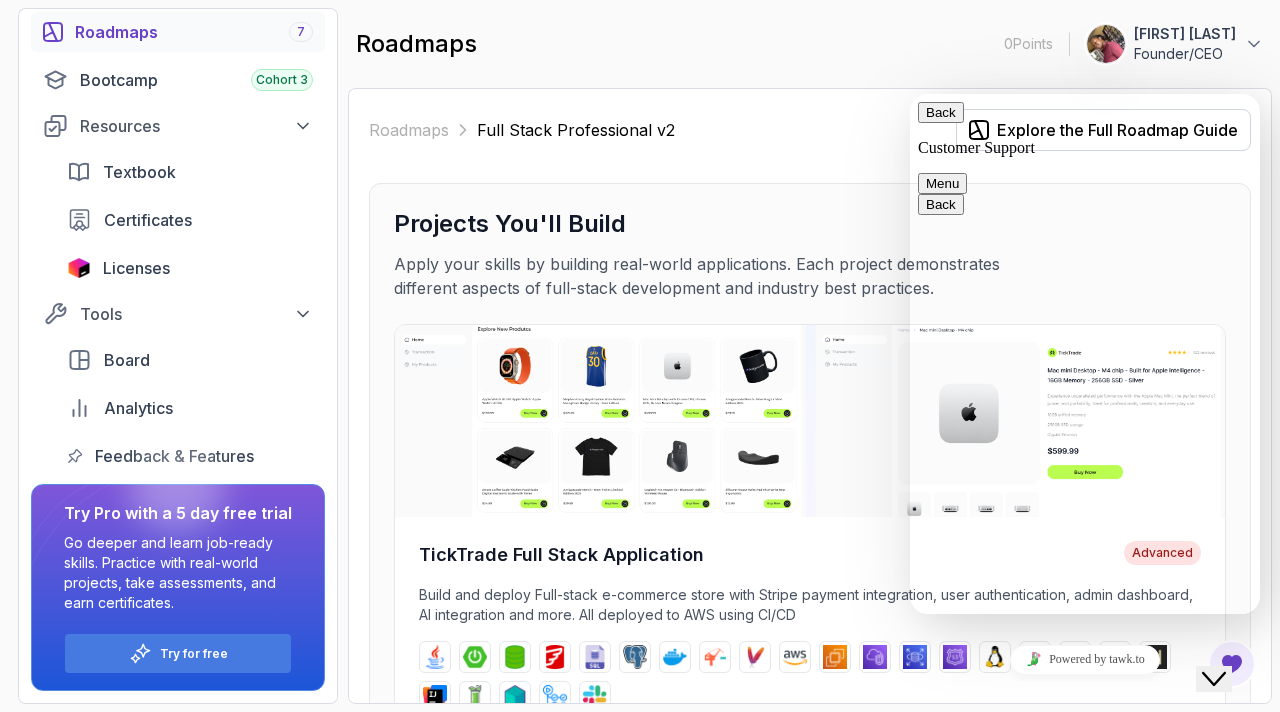 scroll, scrollTop: 0, scrollLeft: 0, axis: both 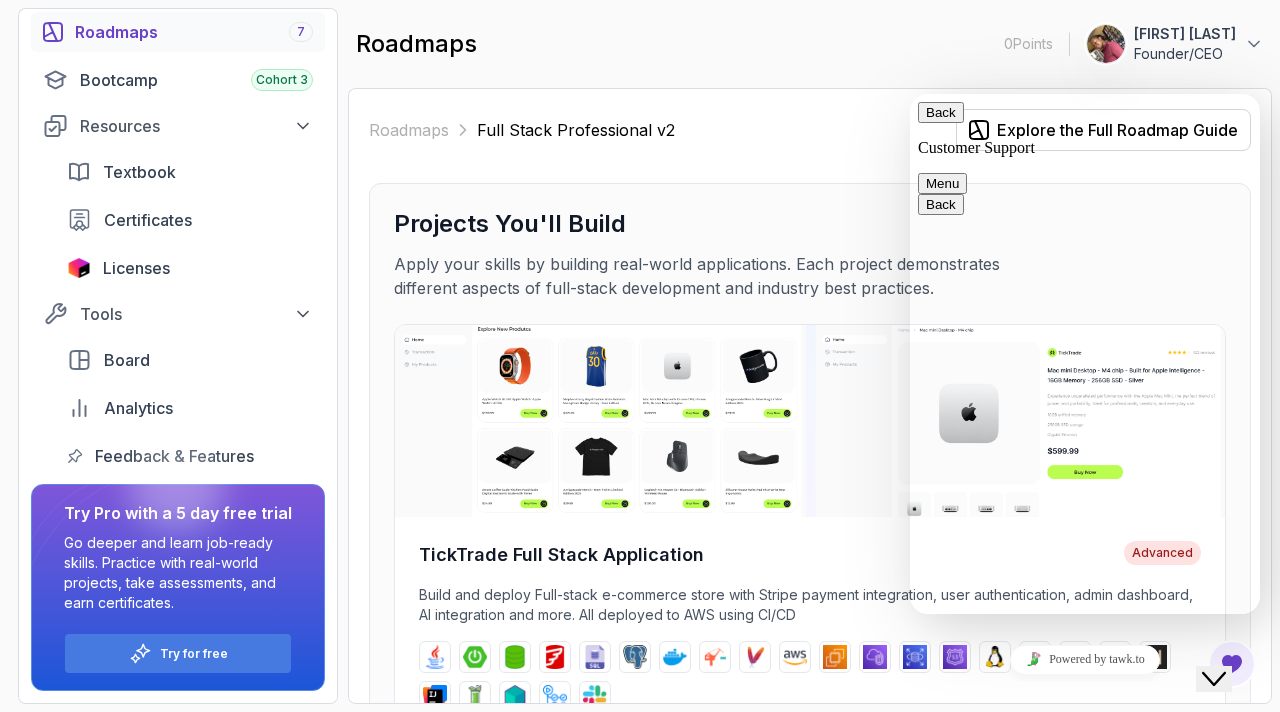 type 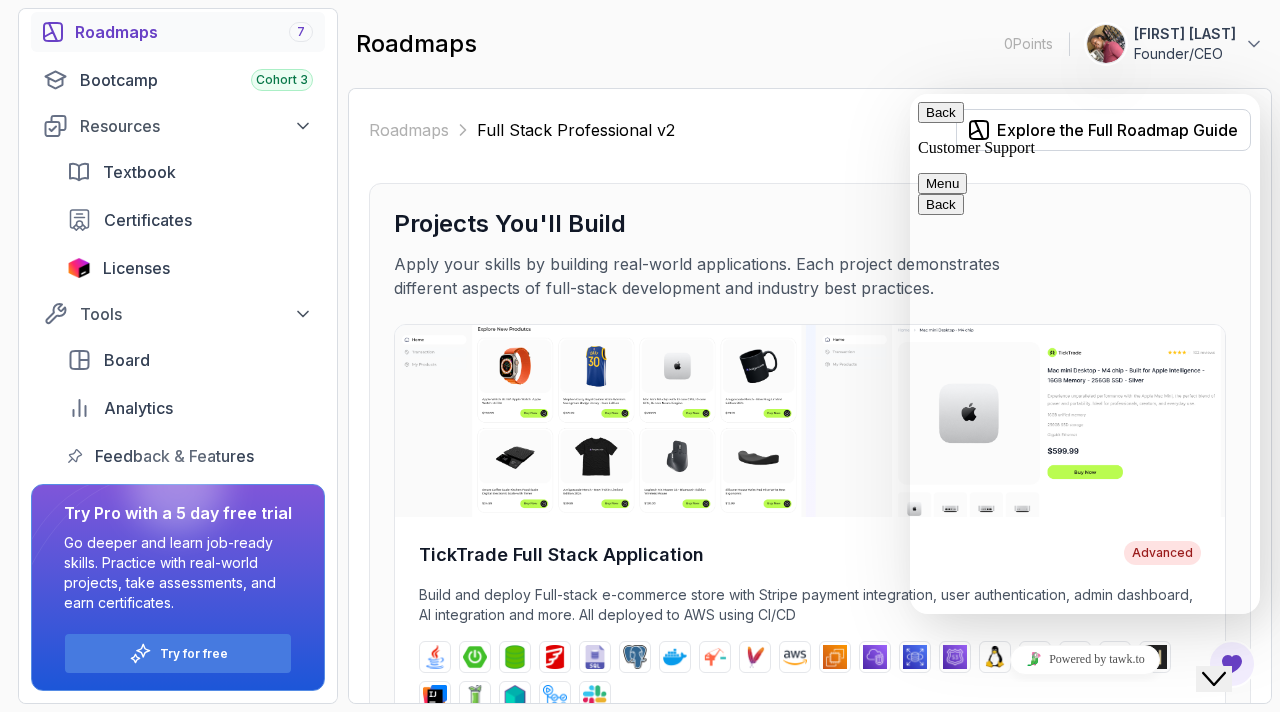 scroll, scrollTop: 497, scrollLeft: 0, axis: vertical 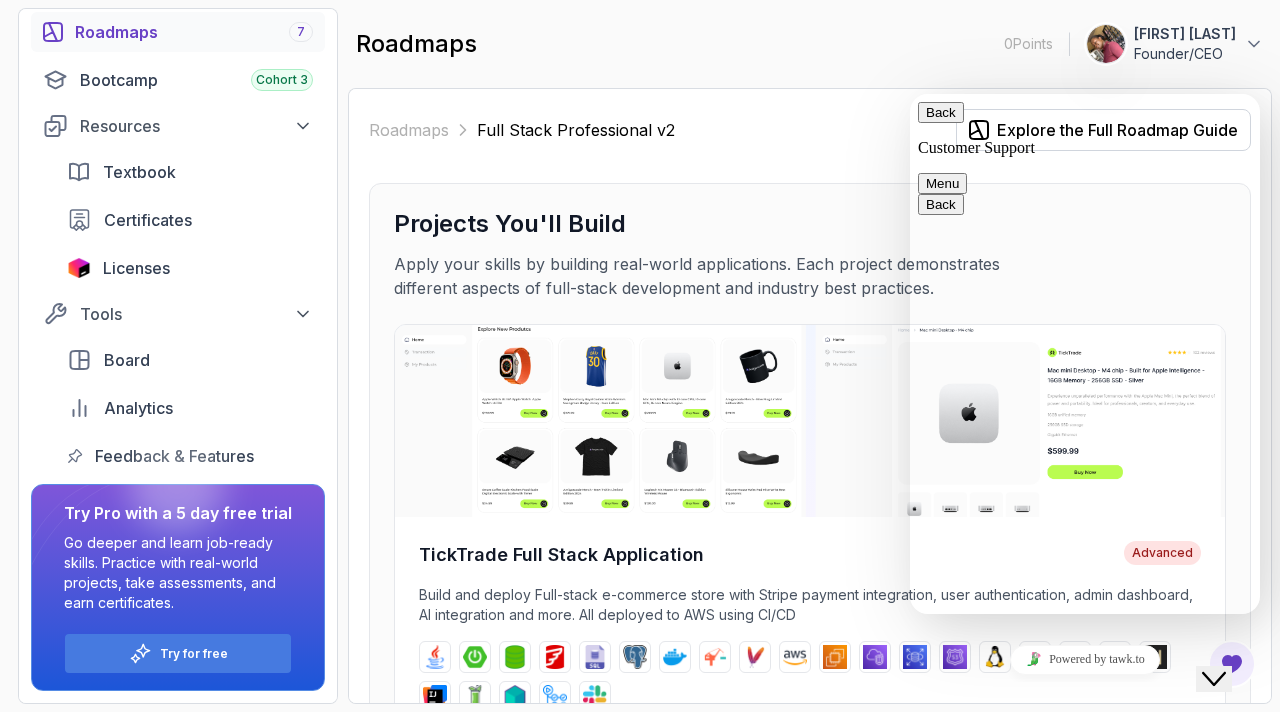 click on "Back" at bounding box center (941, 112) 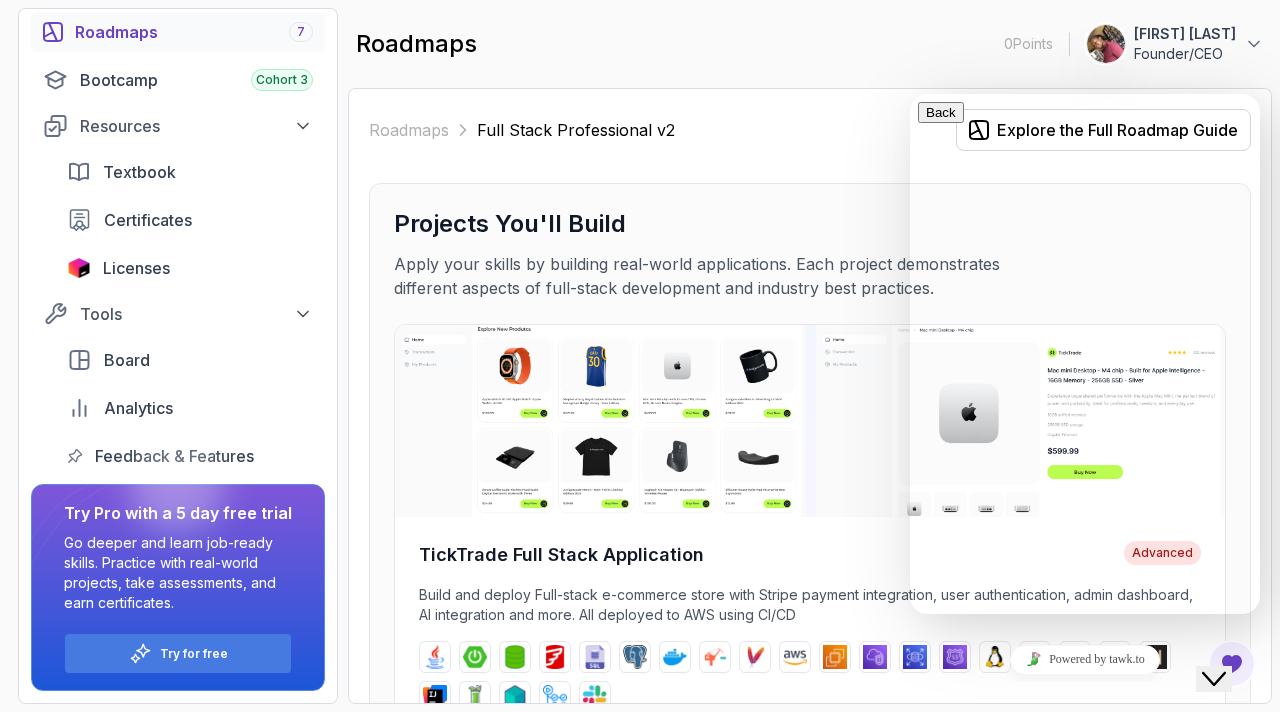 click on "Close Chat This icon closes the chat window." at bounding box center [1214, 679] 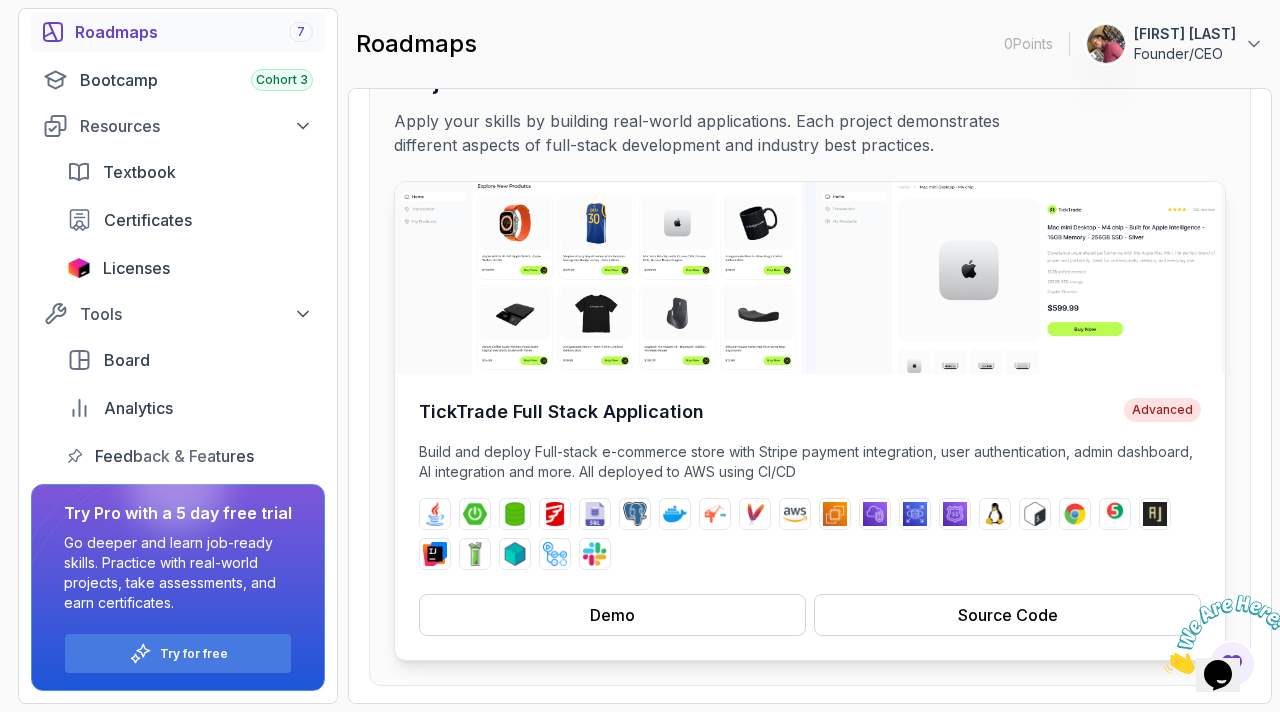 scroll, scrollTop: 141, scrollLeft: 0, axis: vertical 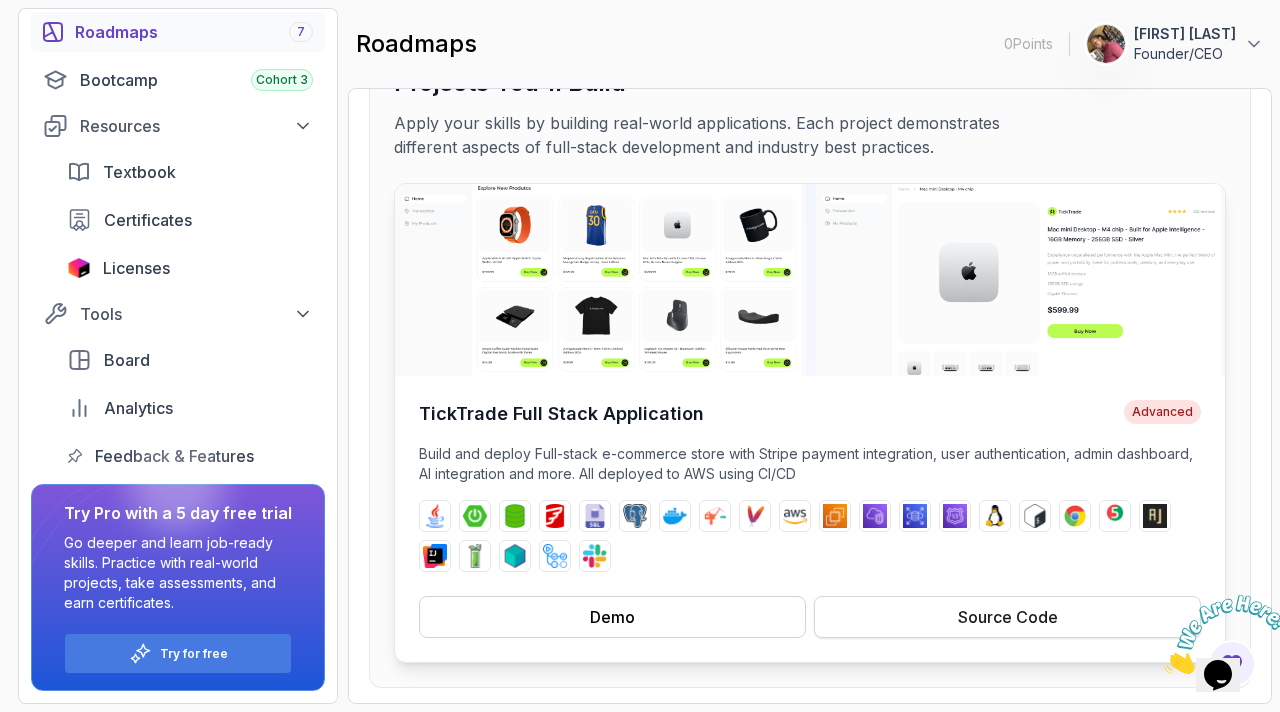 click on "Source Code" at bounding box center [1008, 617] 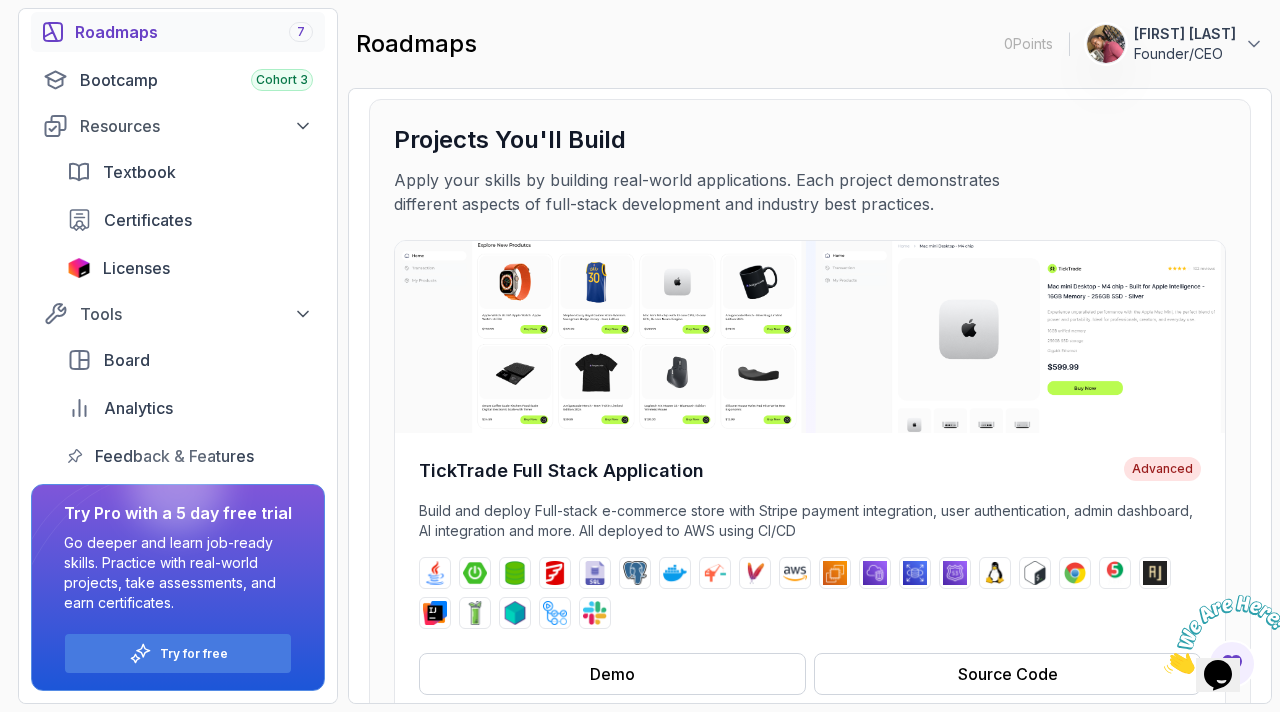 scroll, scrollTop: 0, scrollLeft: 0, axis: both 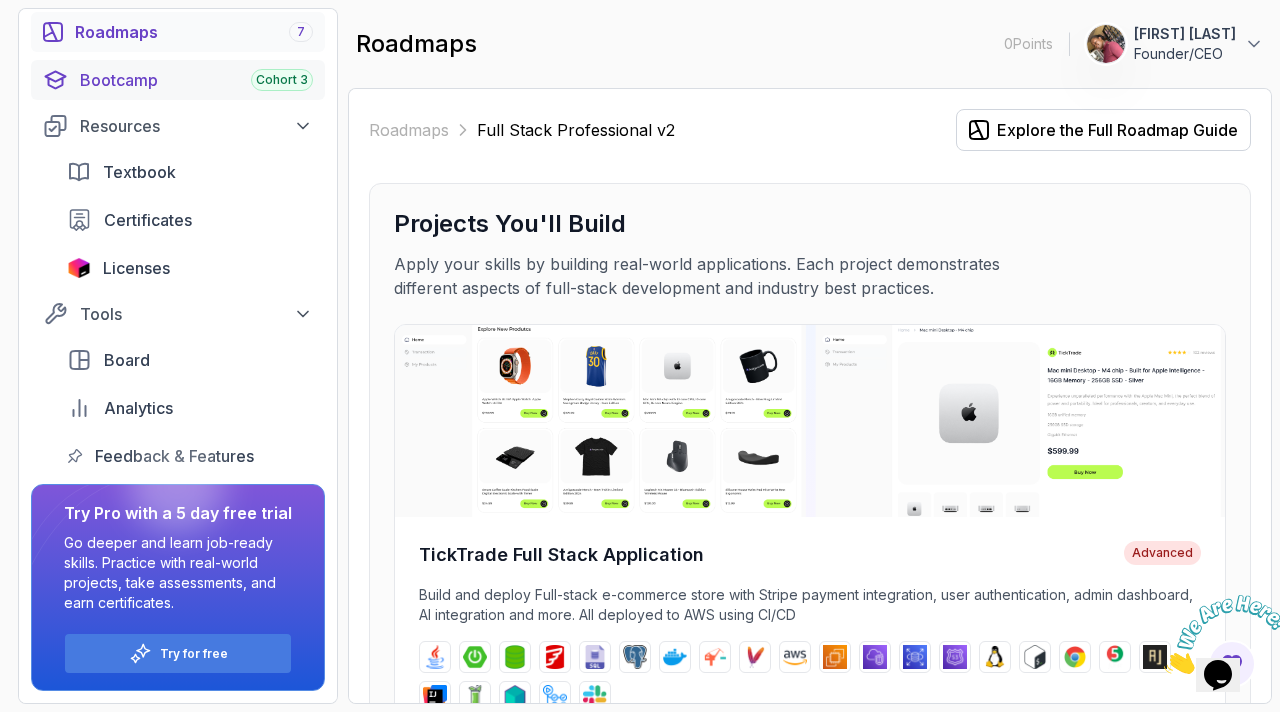 click on "Bootcamp Cohort 3" at bounding box center (178, 80) 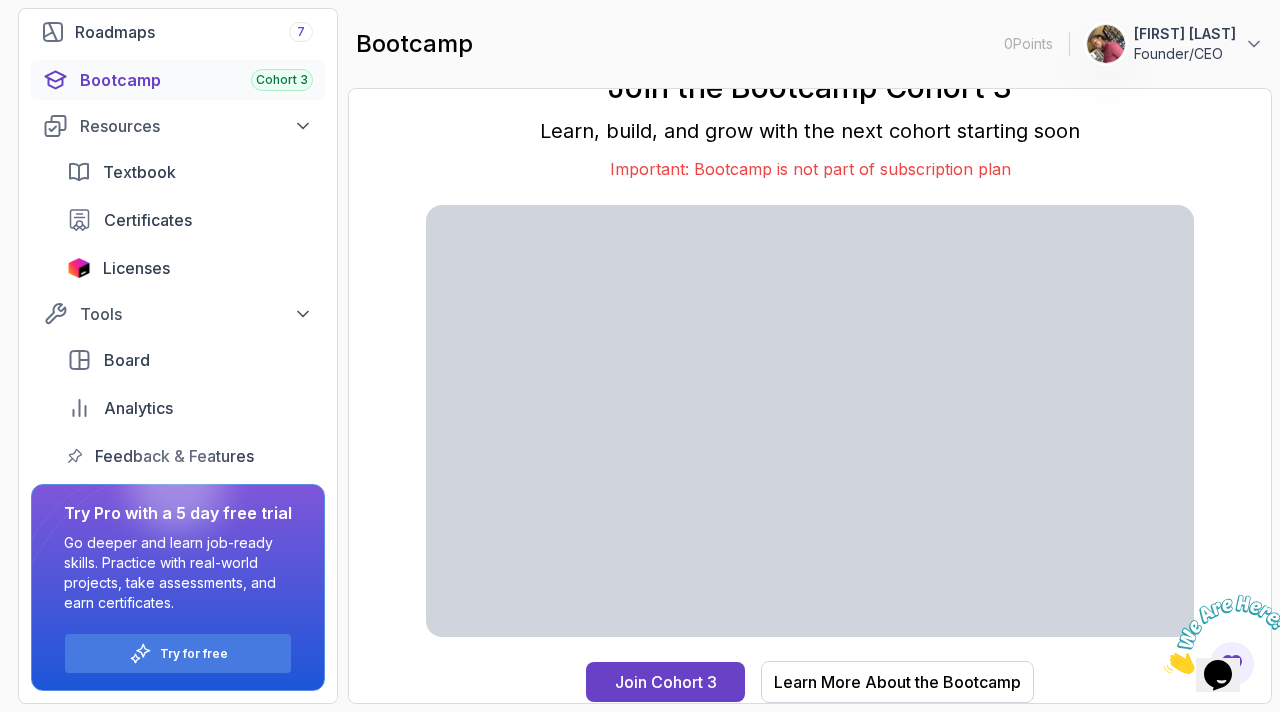 scroll, scrollTop: 0, scrollLeft: 0, axis: both 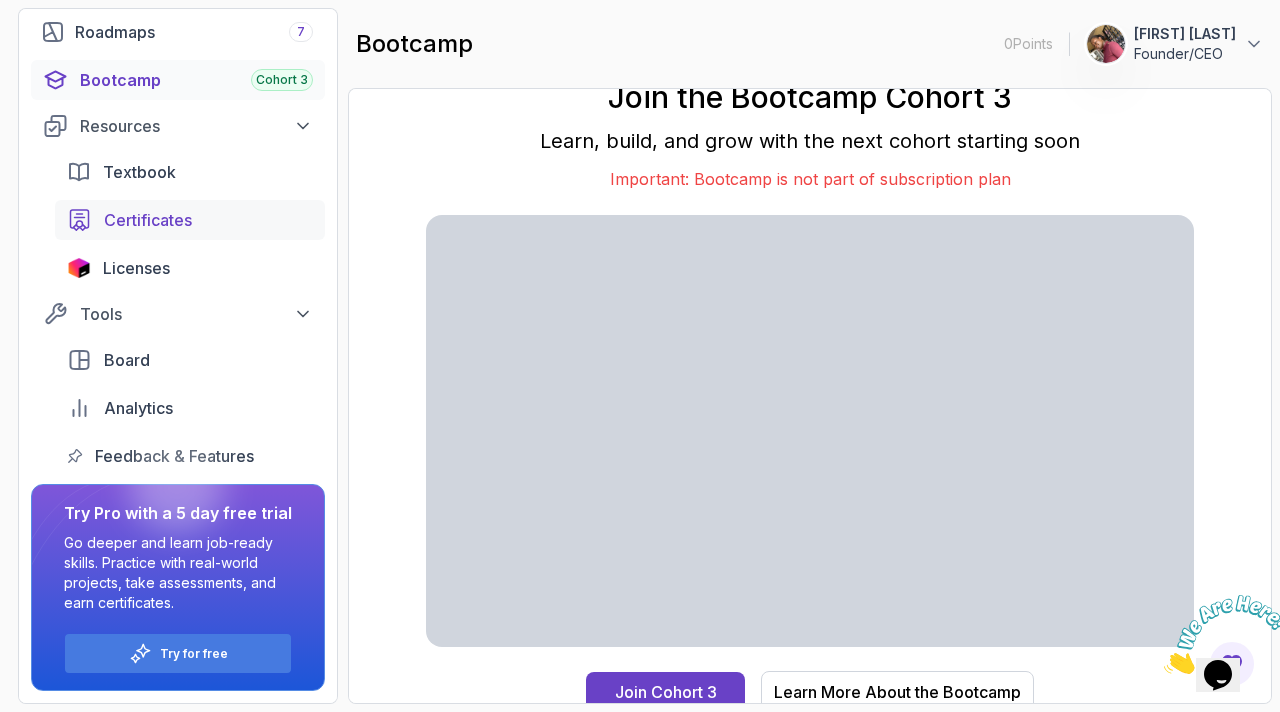 click on "Certificates" at bounding box center [148, 220] 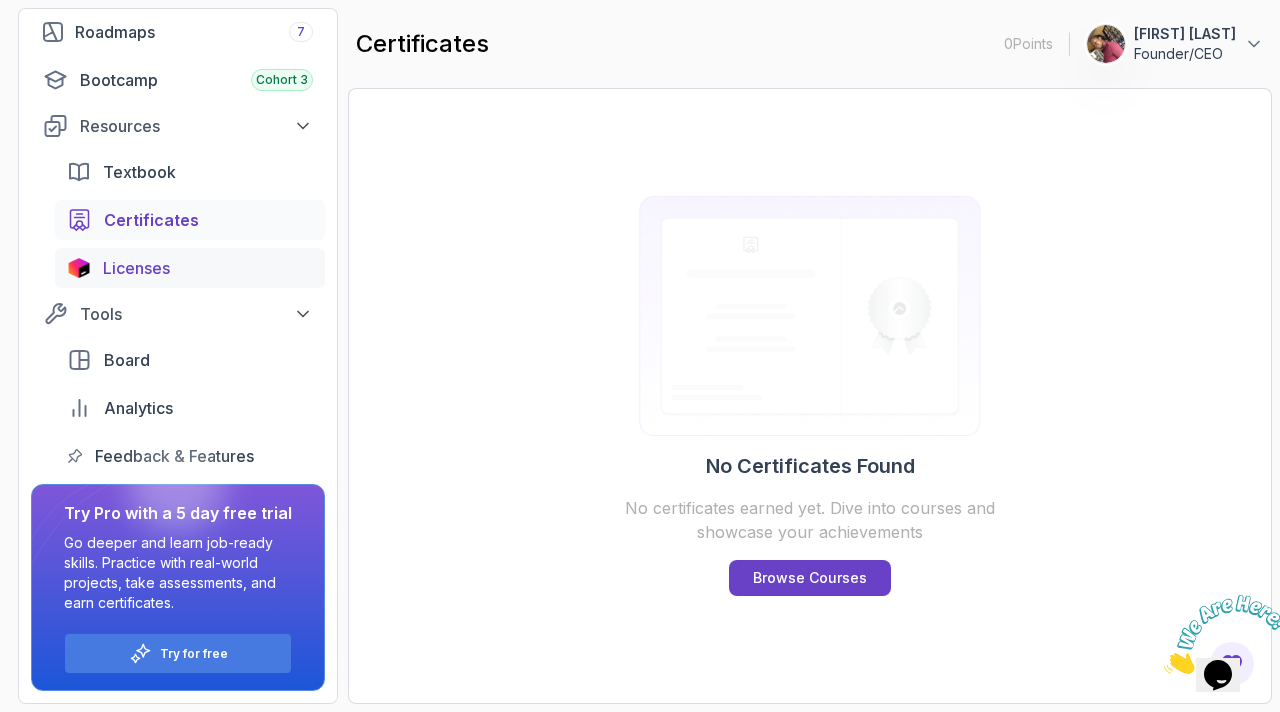 click on "Licenses" at bounding box center [136, 268] 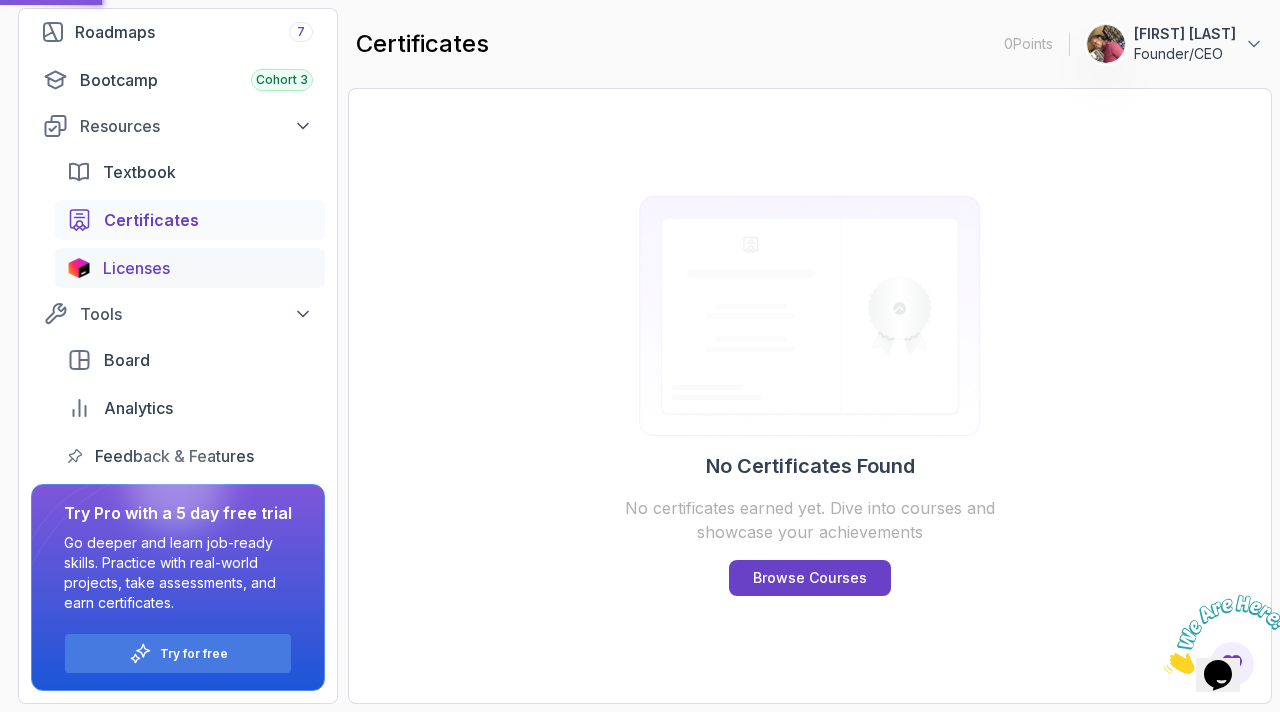 scroll, scrollTop: 0, scrollLeft: 0, axis: both 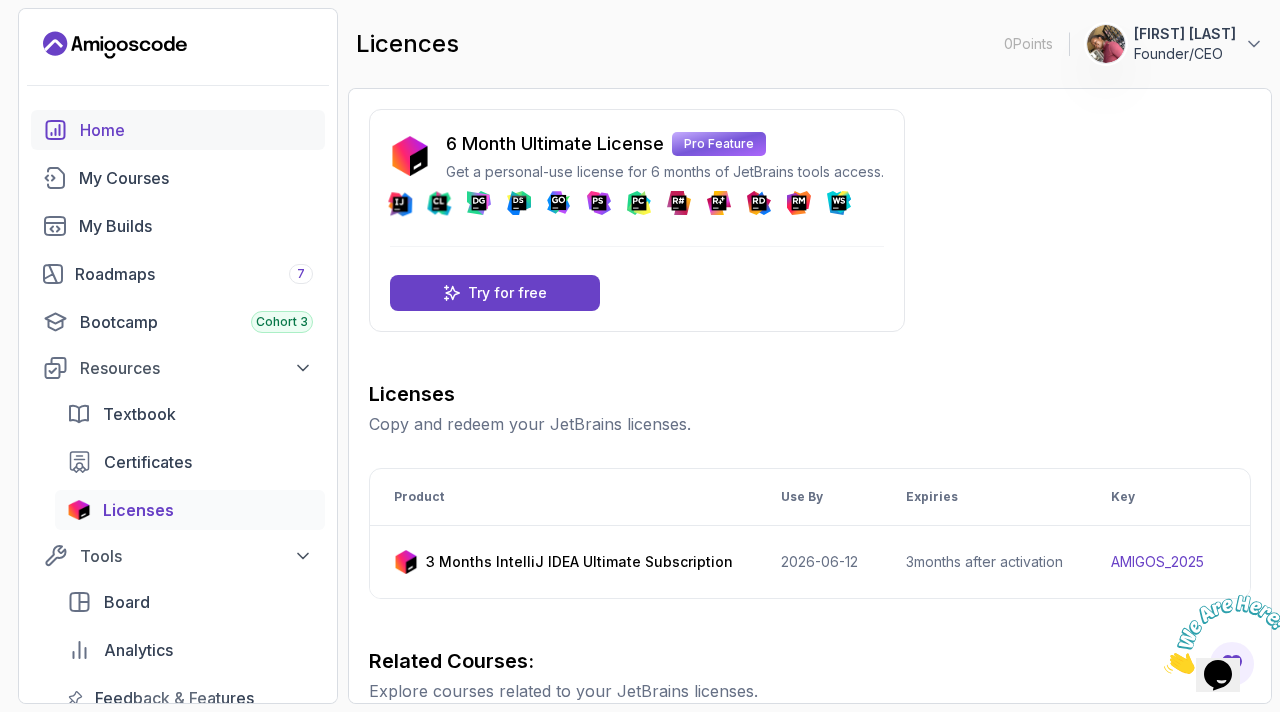 click on "Home" at bounding box center (178, 130) 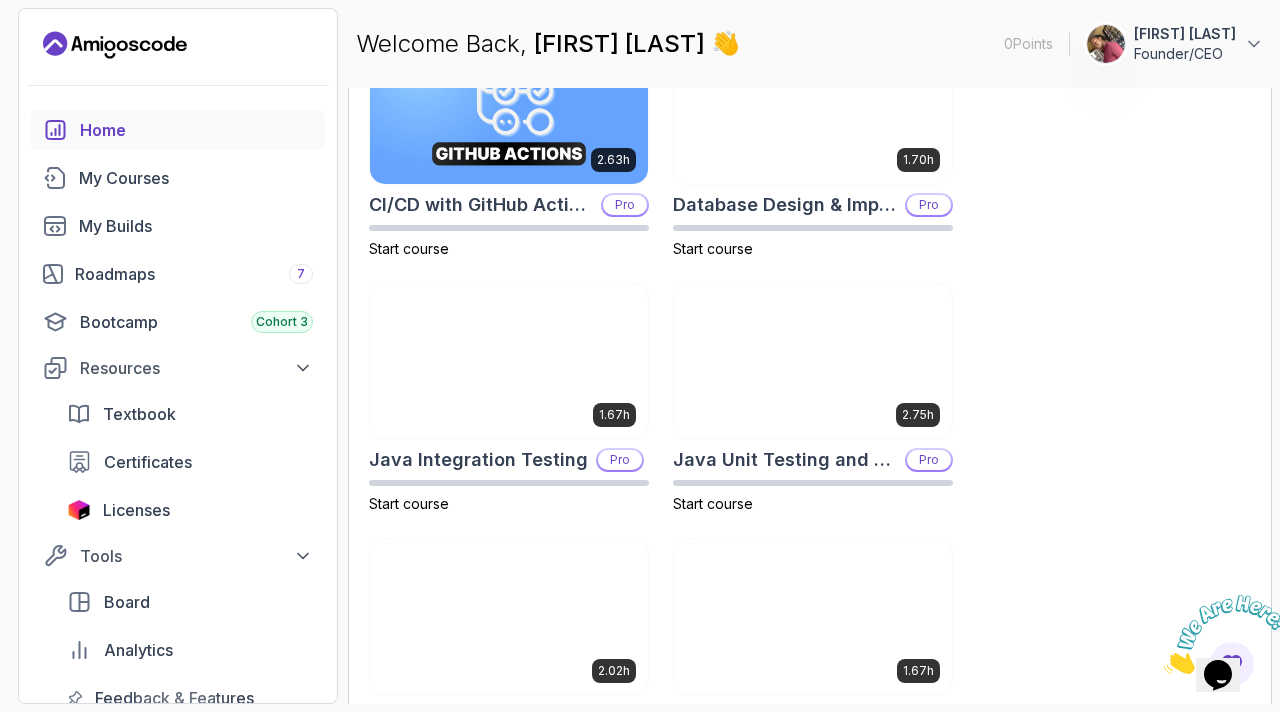 scroll, scrollTop: 1038, scrollLeft: 0, axis: vertical 